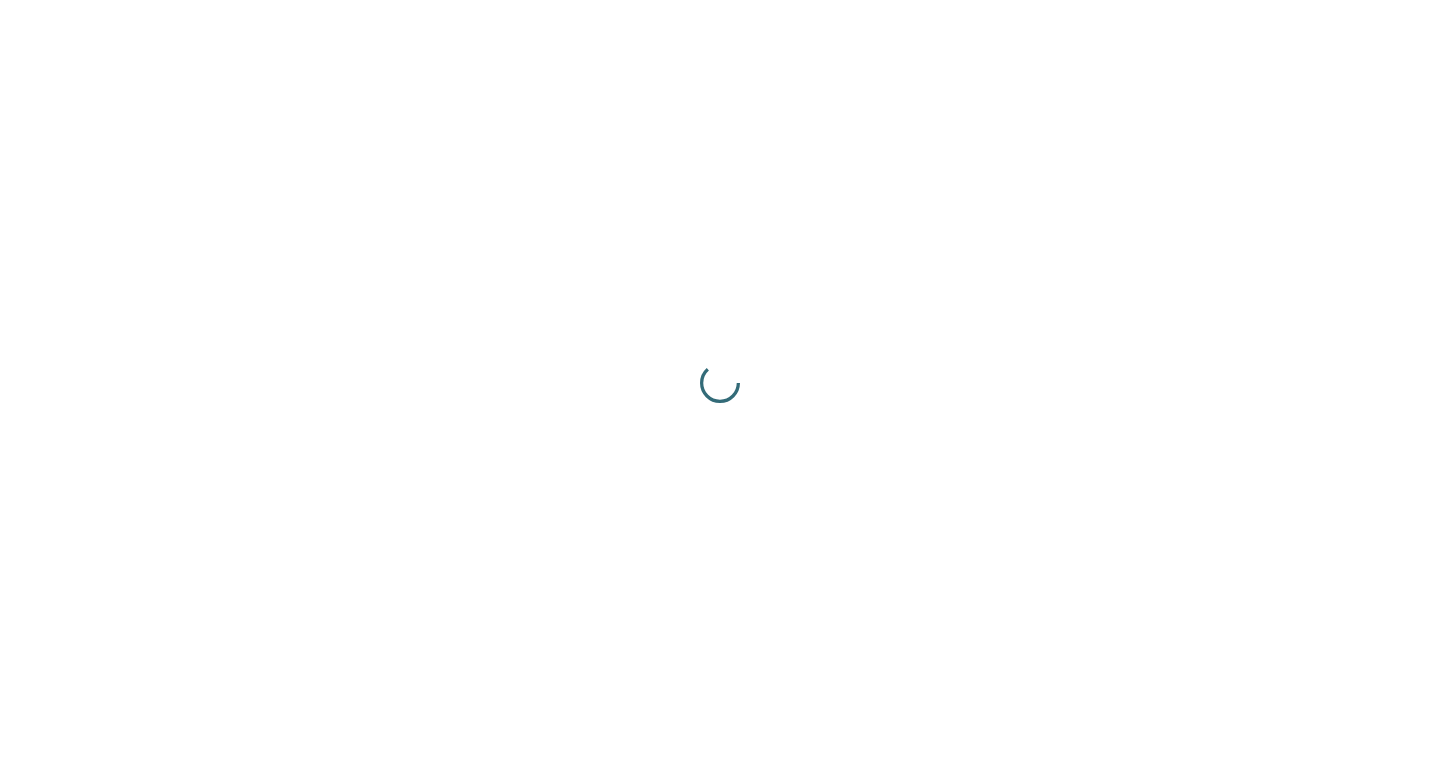 scroll, scrollTop: 0, scrollLeft: 0, axis: both 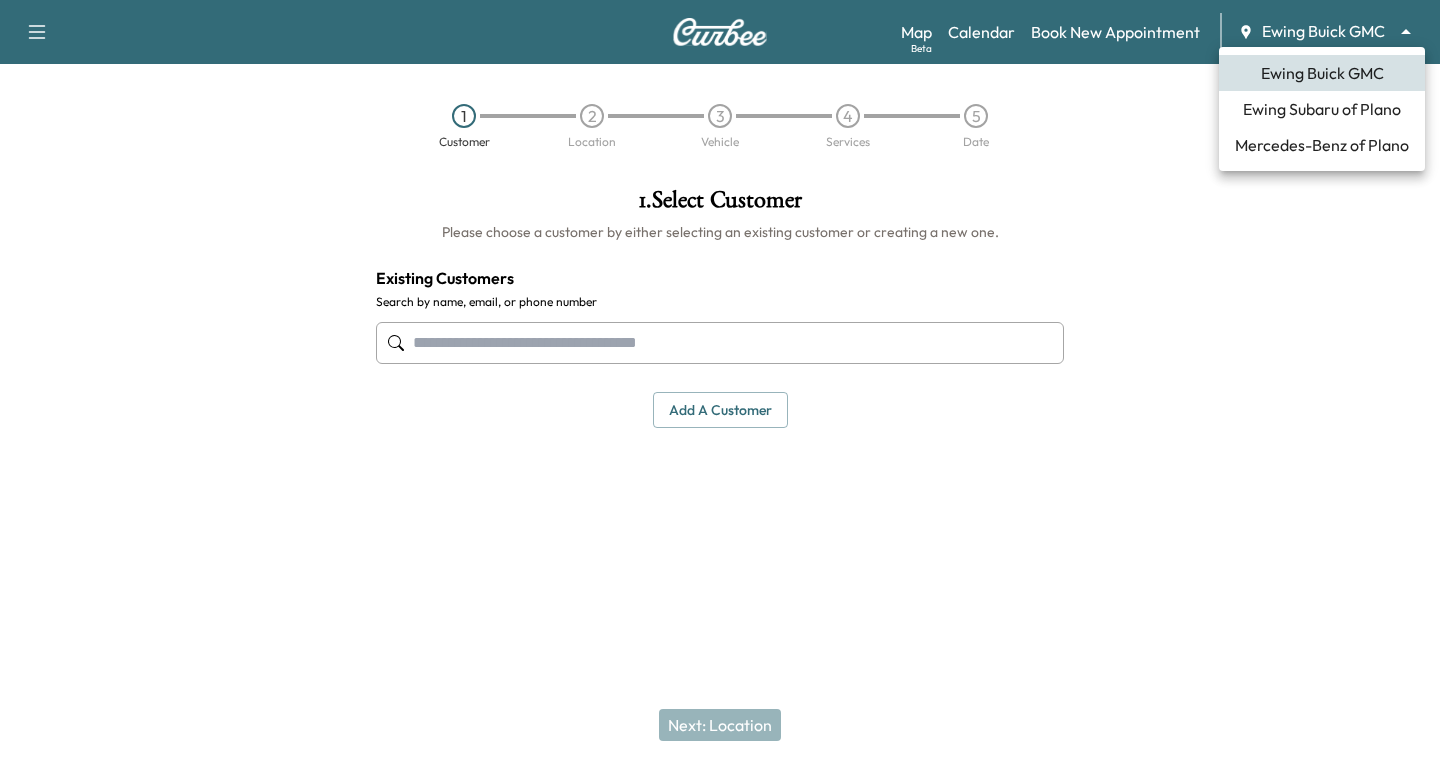 click on "Support Log Out Map Beta Calendar Book New Appointment Ewing Buick GMC ******** ​ 1 Customer 2 Location 3 Vehicle 4 Services 5 Date 1 .  Select Customer Please choose a customer by either selecting an existing customer or creating a new one. Existing Customers Search by name, email, or phone number Add a customer add a customer Customer Details Cancel Save & Close Next: Location
Ewing Buick GMC Ewing Subaru of Plano Mercedes-Benz of Plano" at bounding box center (720, 382) 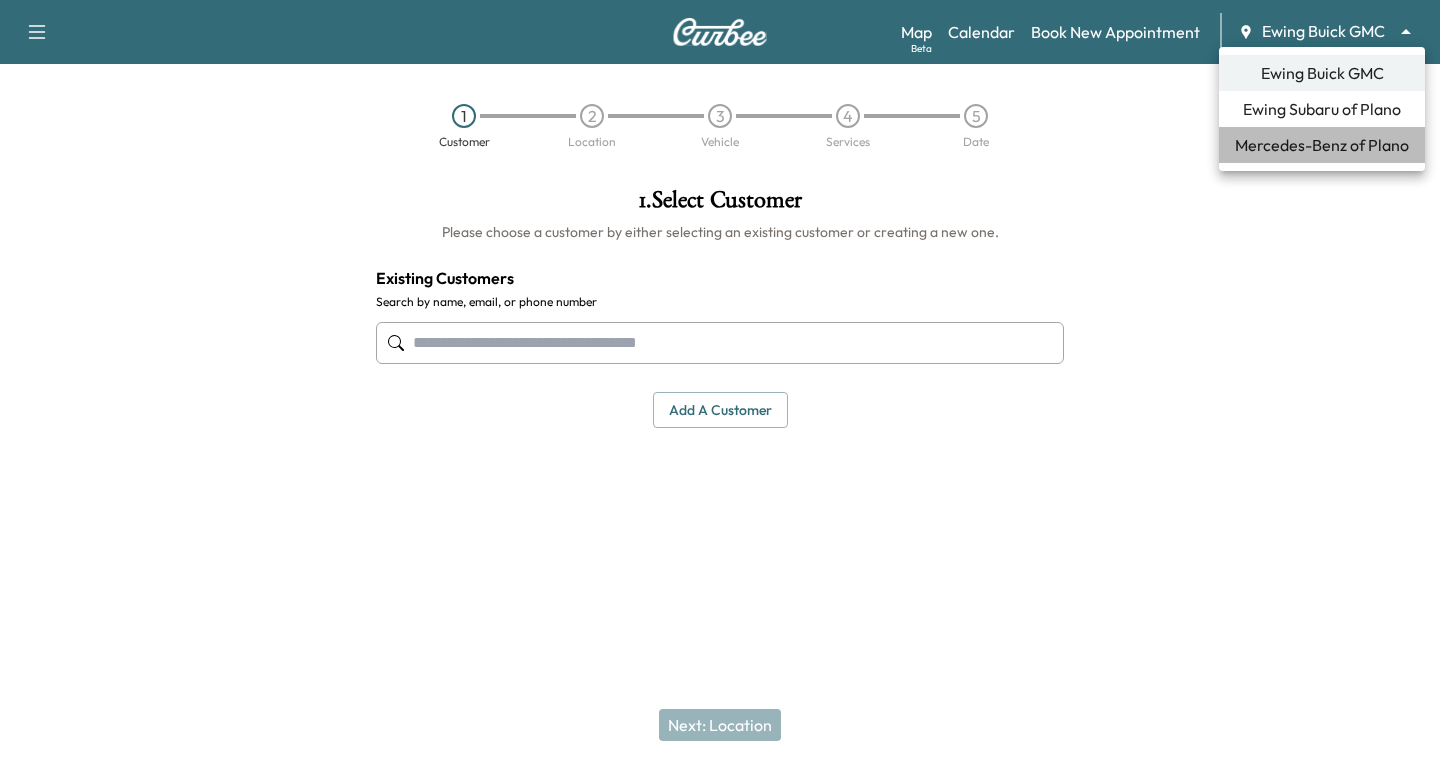 click on "Mercedes-Benz of Plano" at bounding box center [1322, 145] 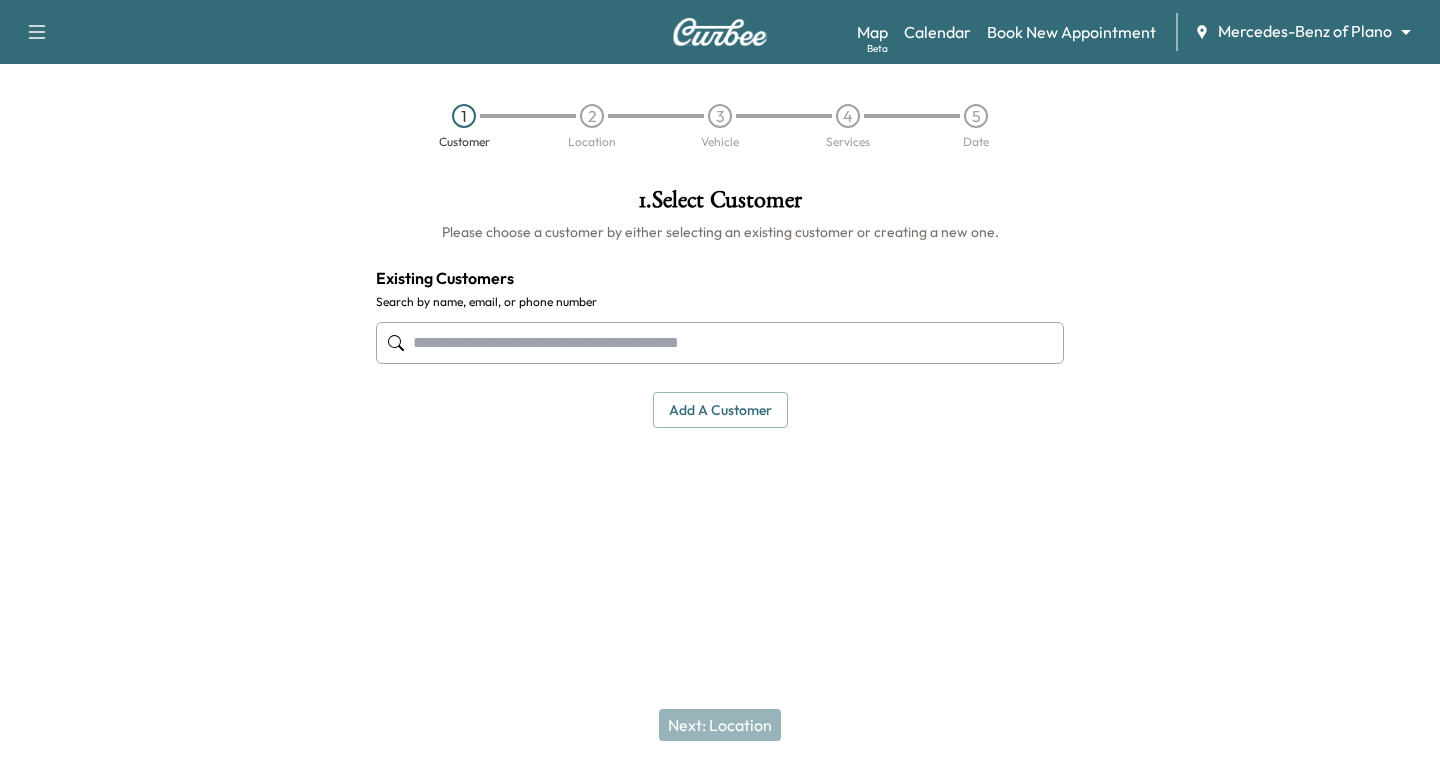 click at bounding box center [720, 343] 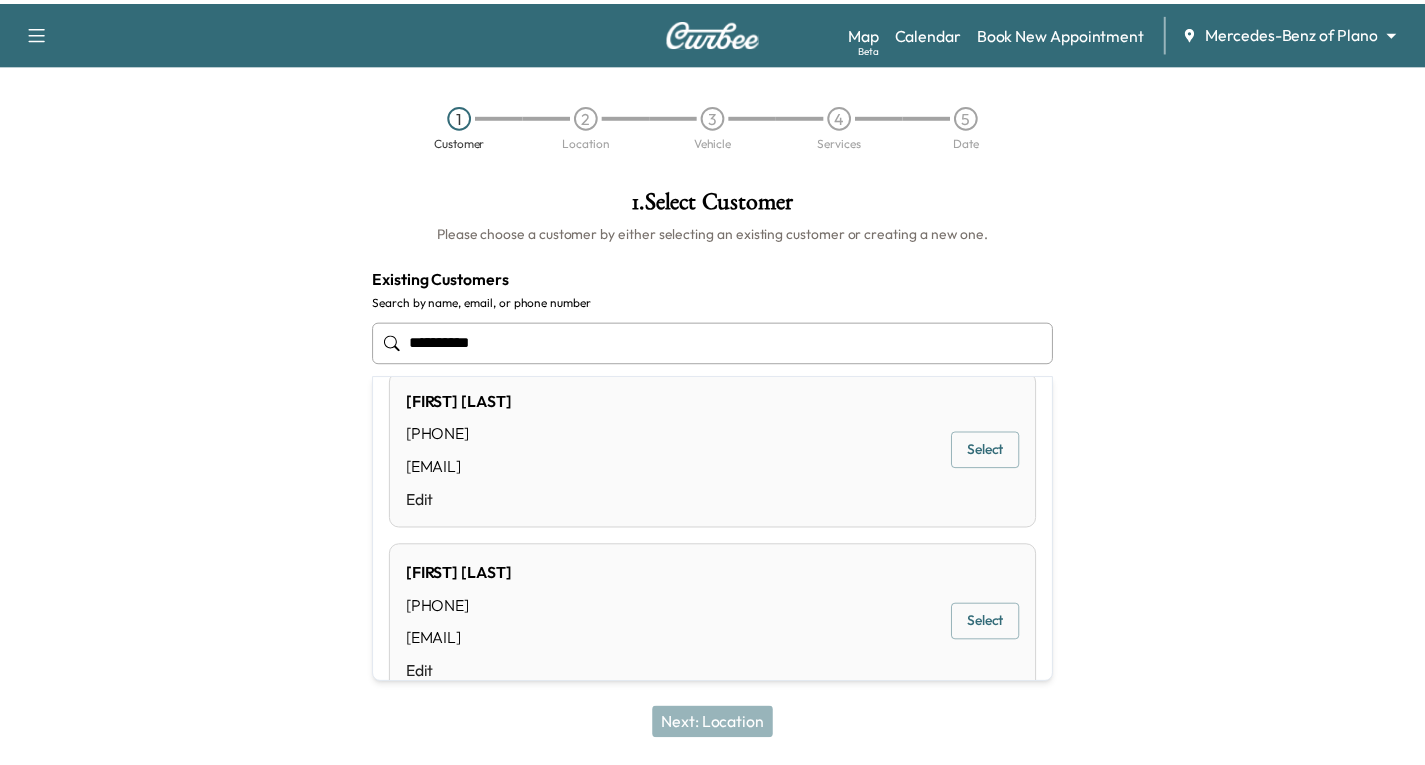 scroll, scrollTop: 0, scrollLeft: 0, axis: both 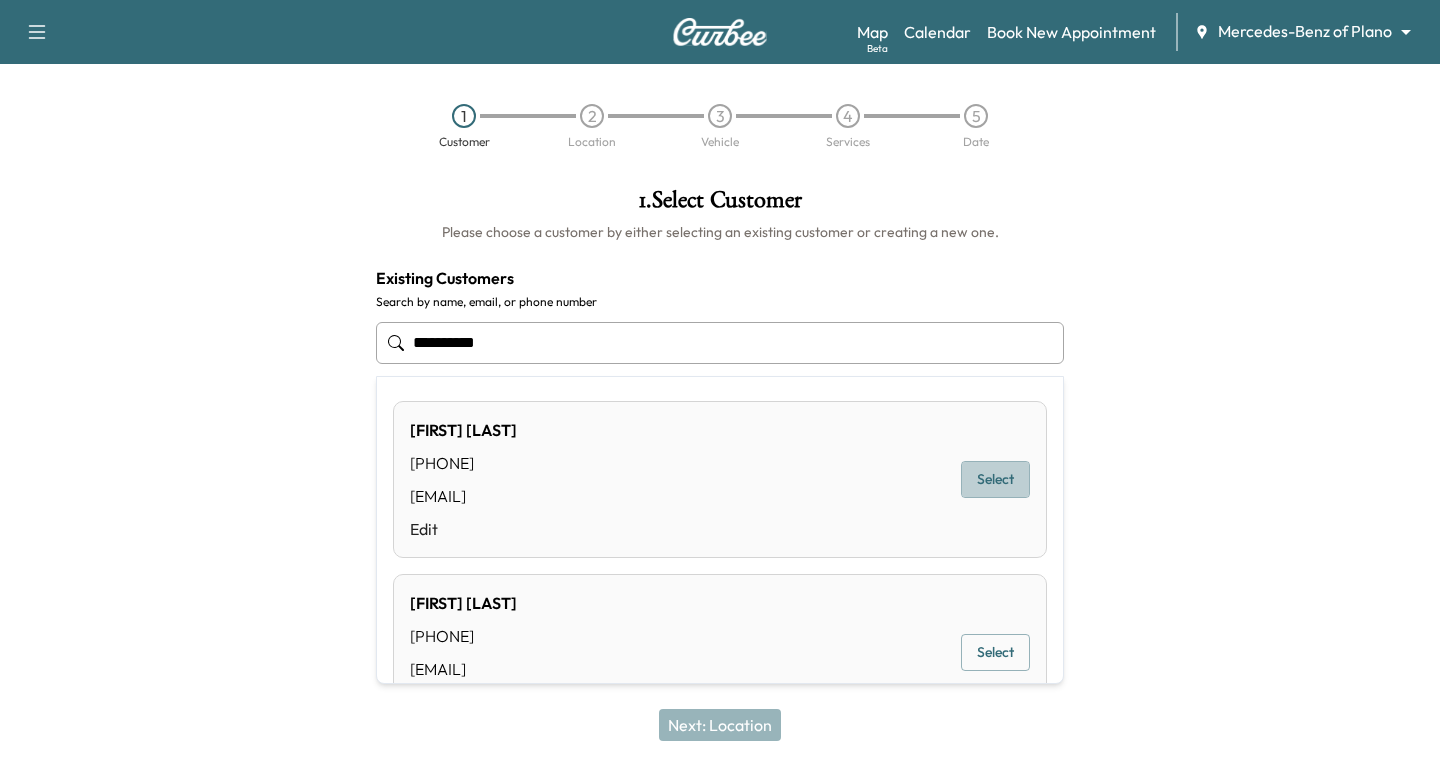 click on "Select" at bounding box center [995, 479] 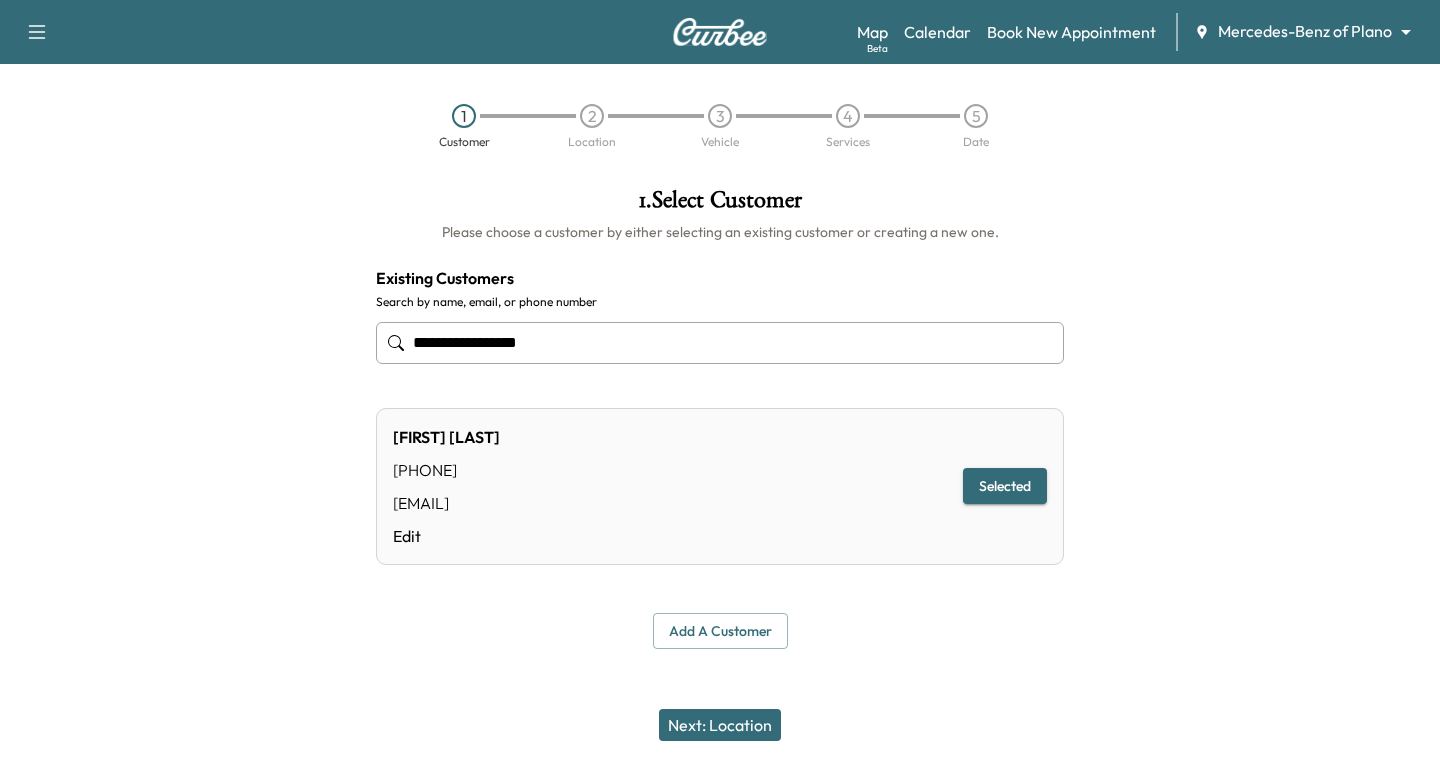 type on "**********" 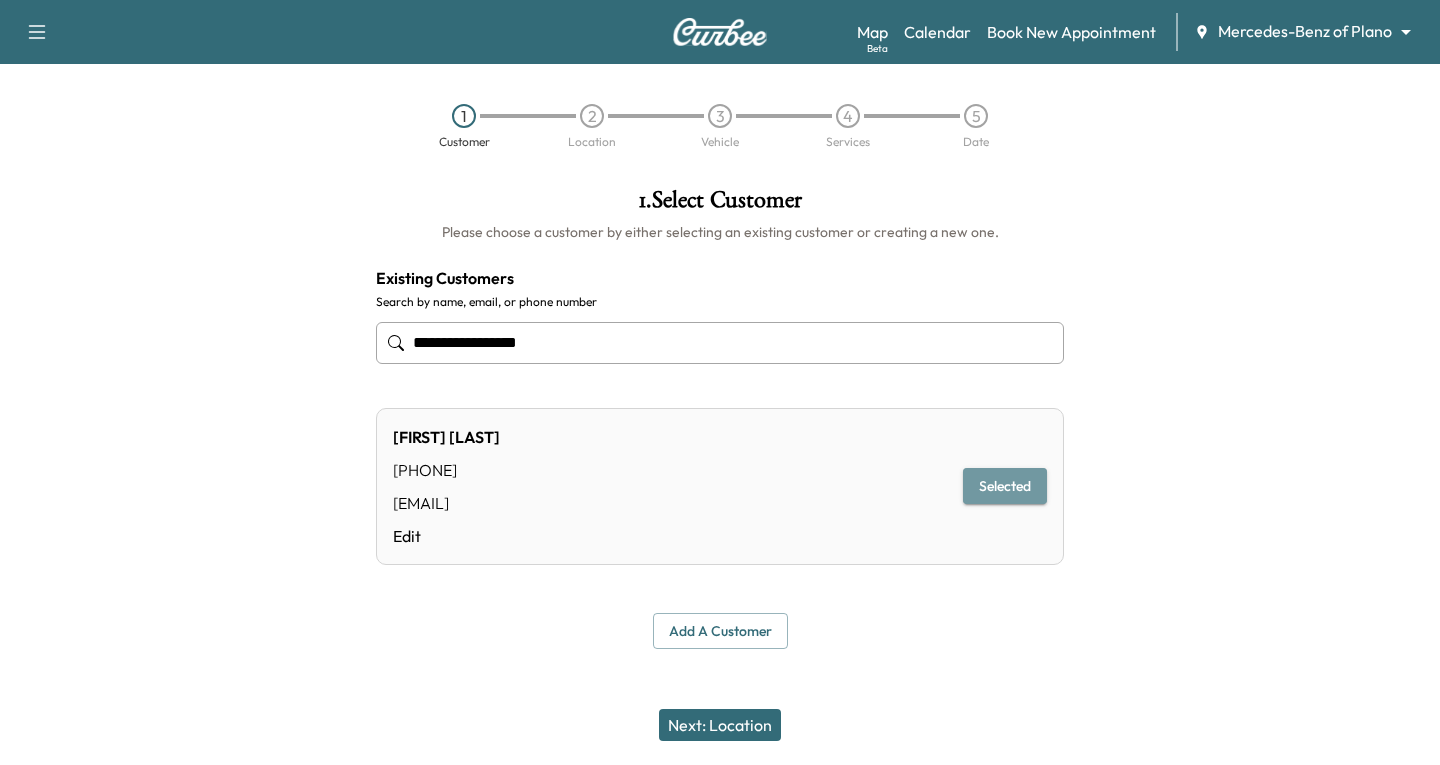 click on "Selected" at bounding box center (1005, 486) 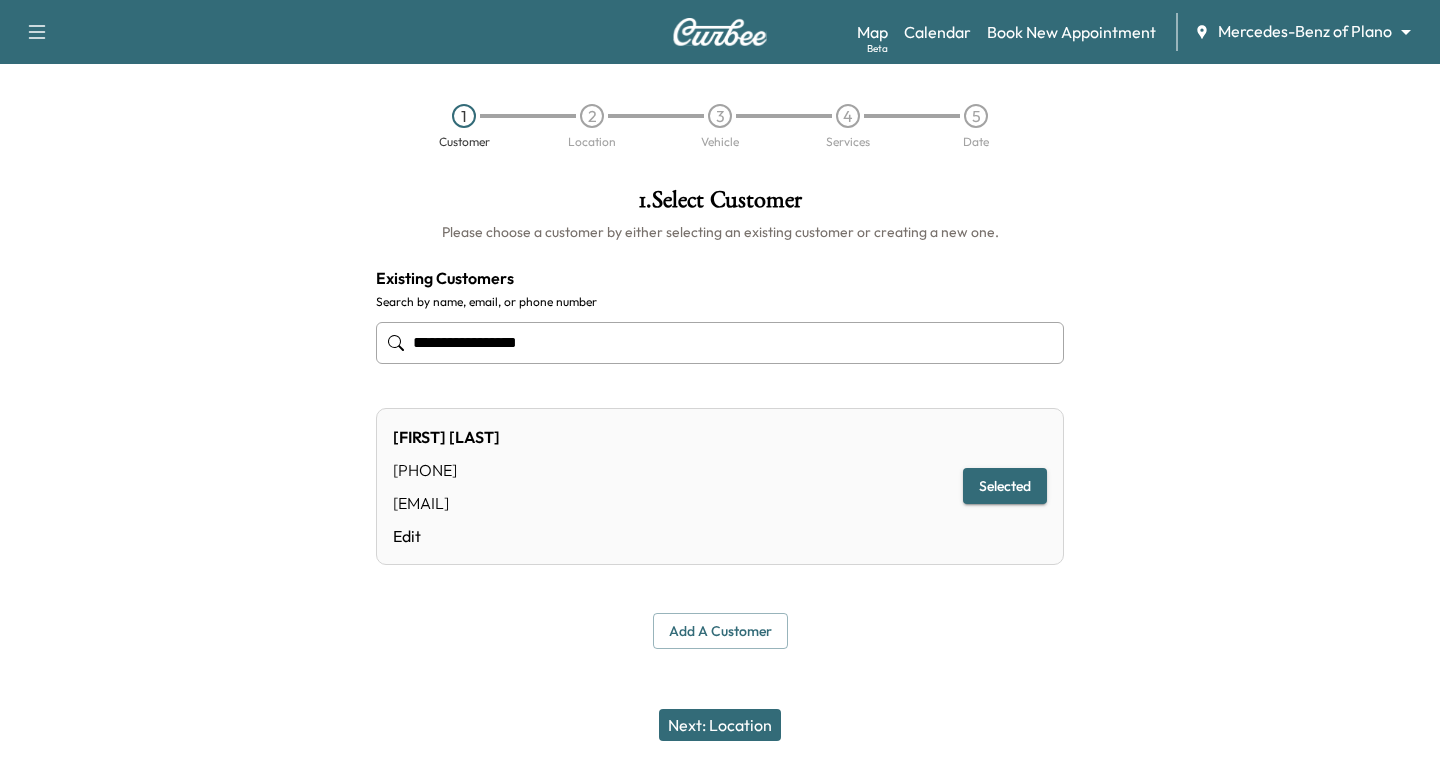 click on "Next: Location" at bounding box center (720, 725) 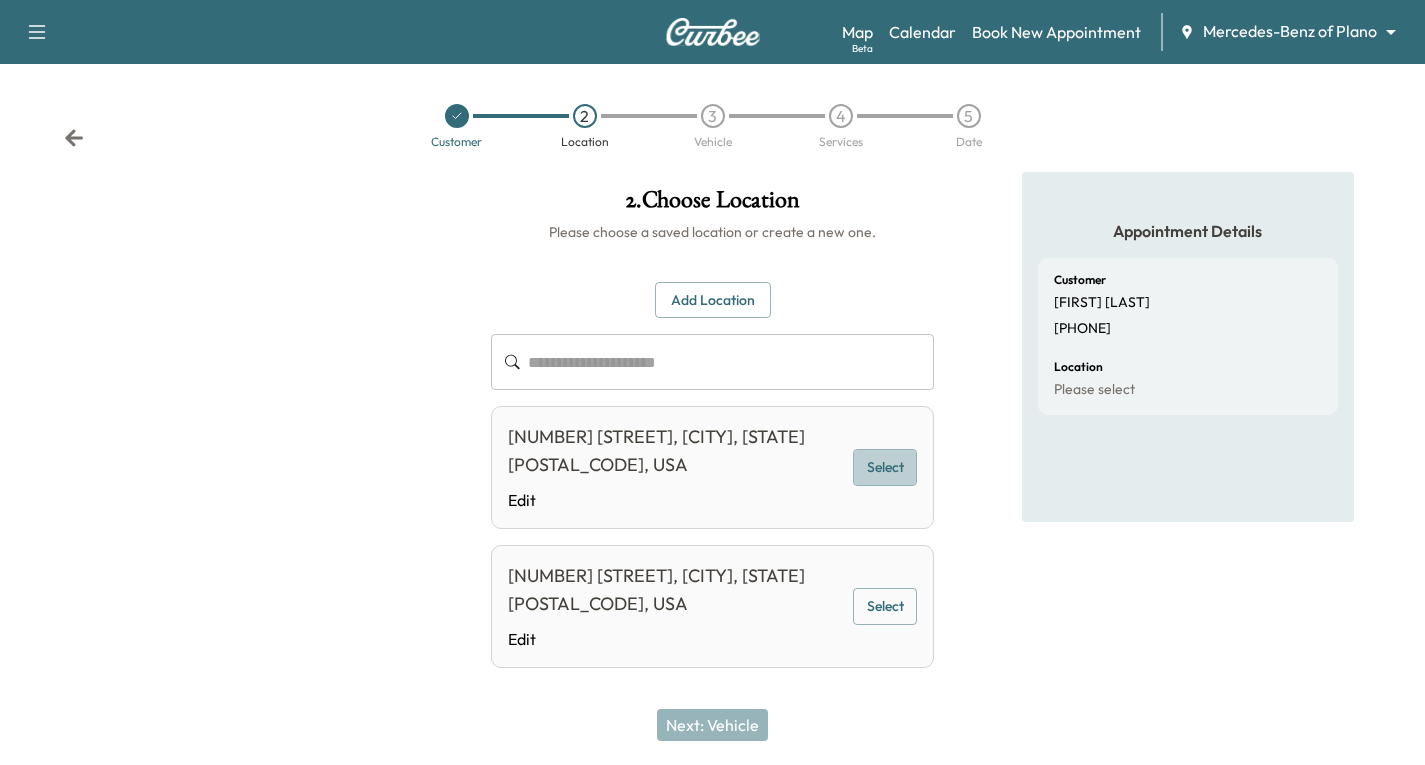 click on "Select" at bounding box center (885, 467) 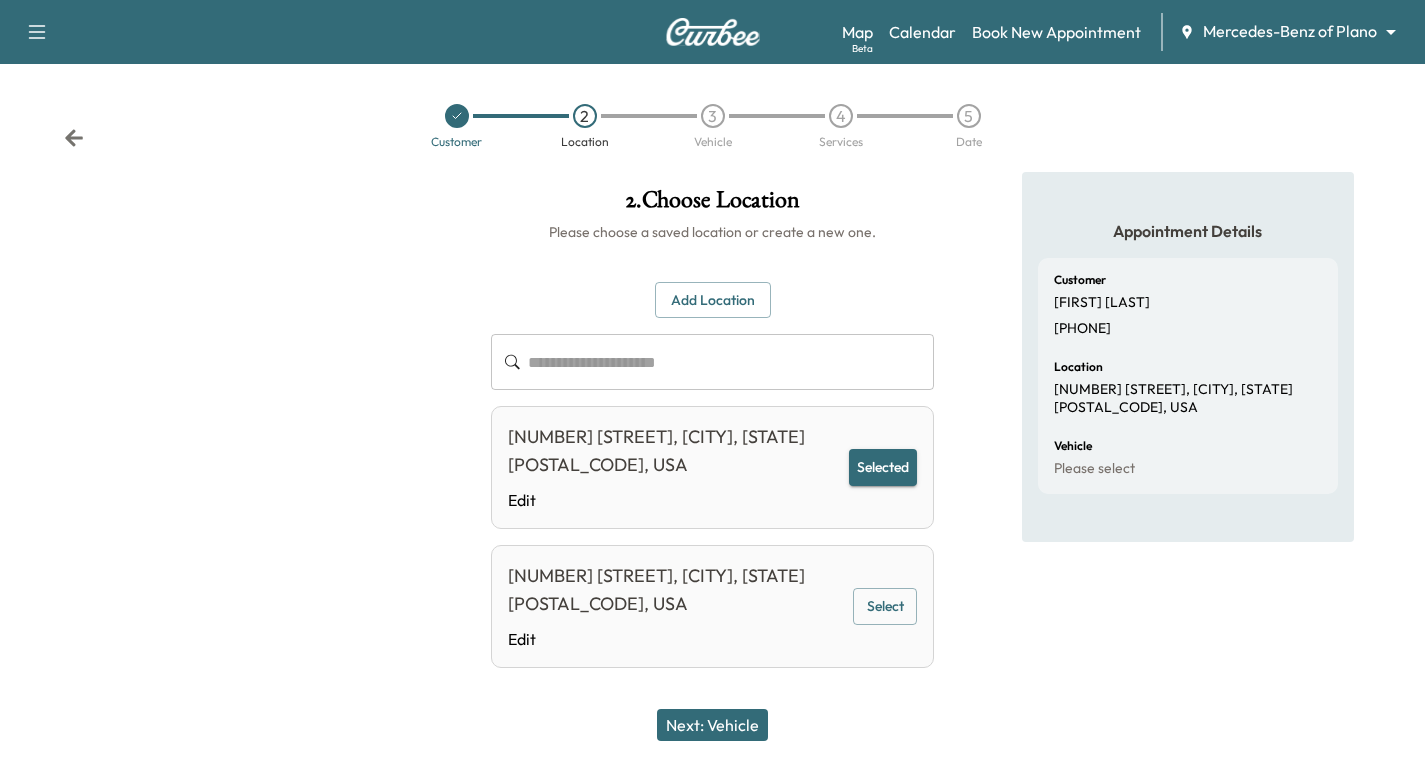 click on "Next: Vehicle" at bounding box center [712, 725] 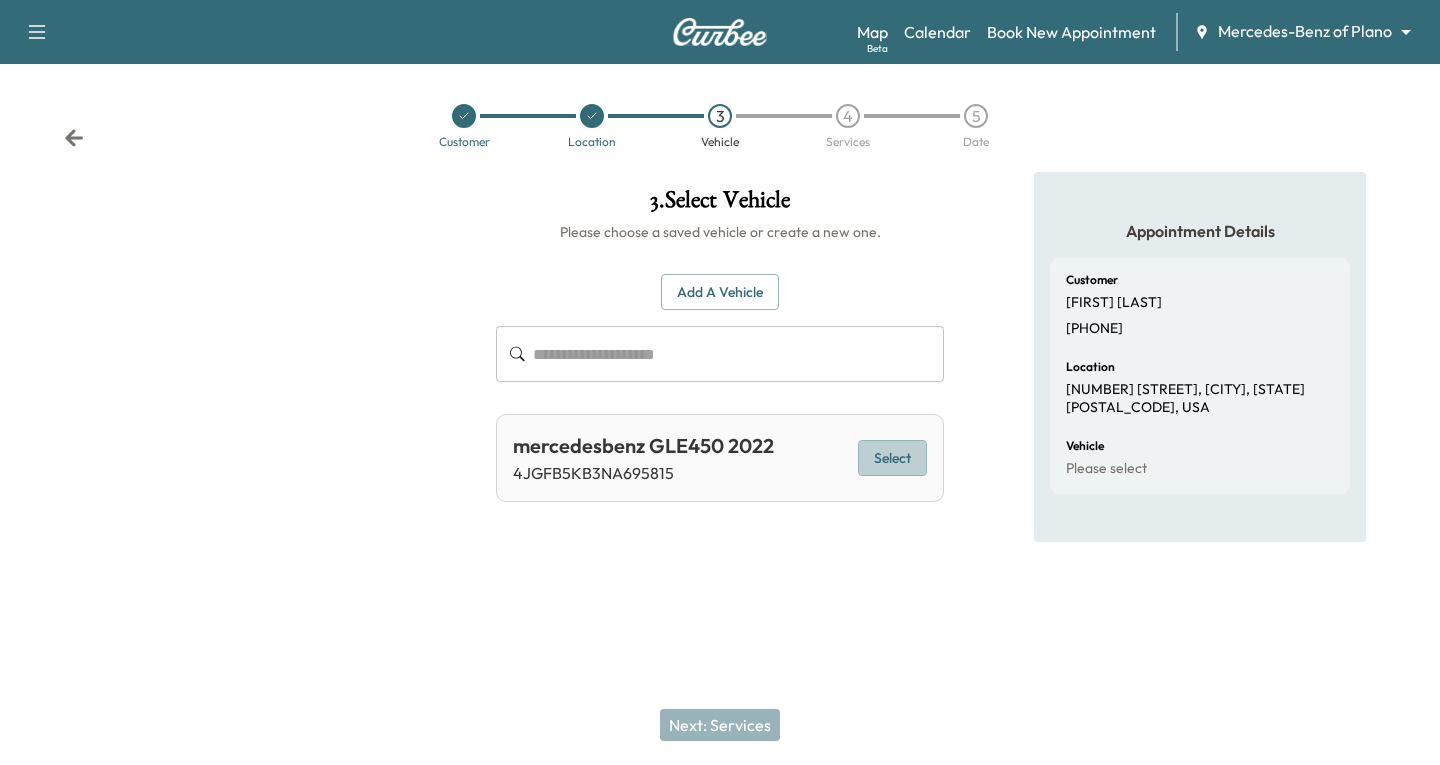 click on "Select" at bounding box center [892, 458] 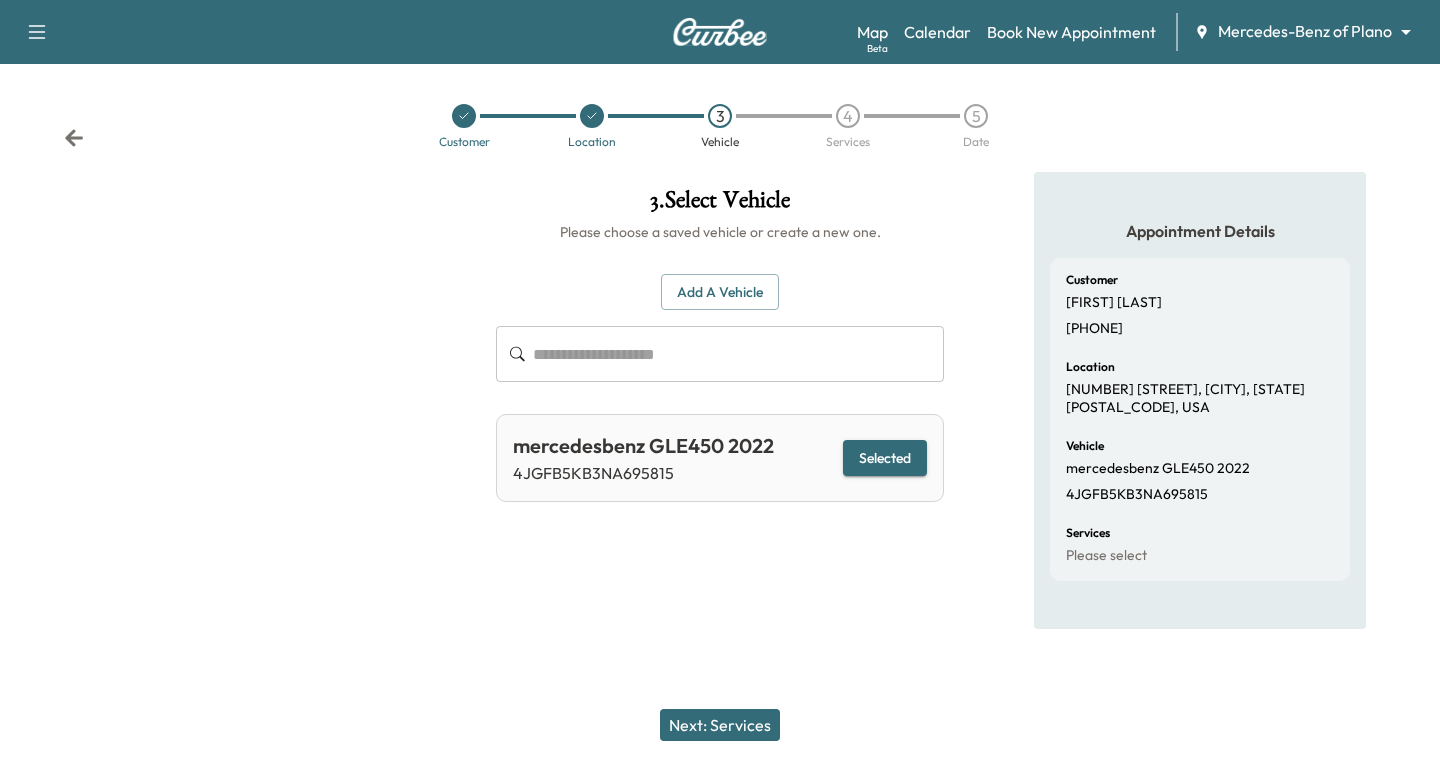 click on "Next: Services" at bounding box center (720, 725) 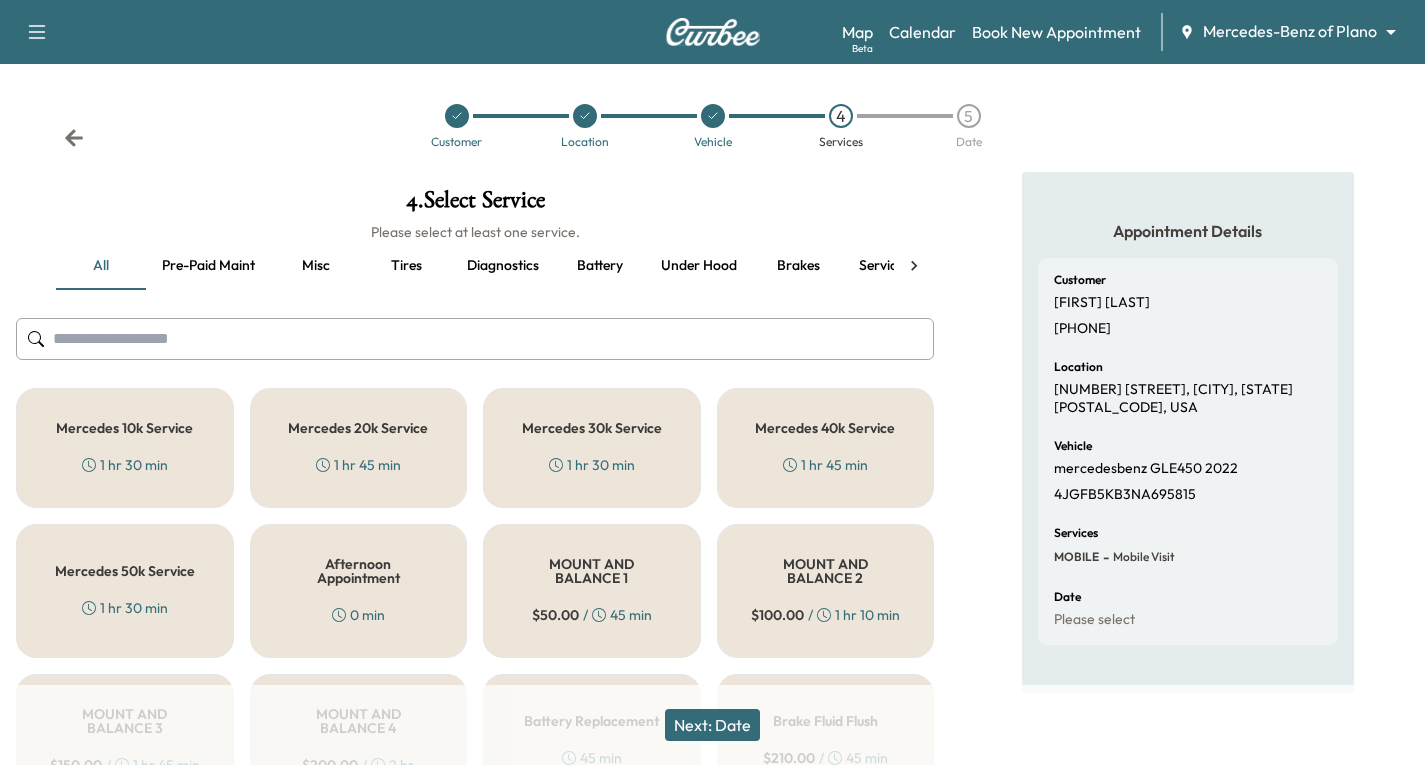 click on "1 hr 45 min" at bounding box center [825, 465] 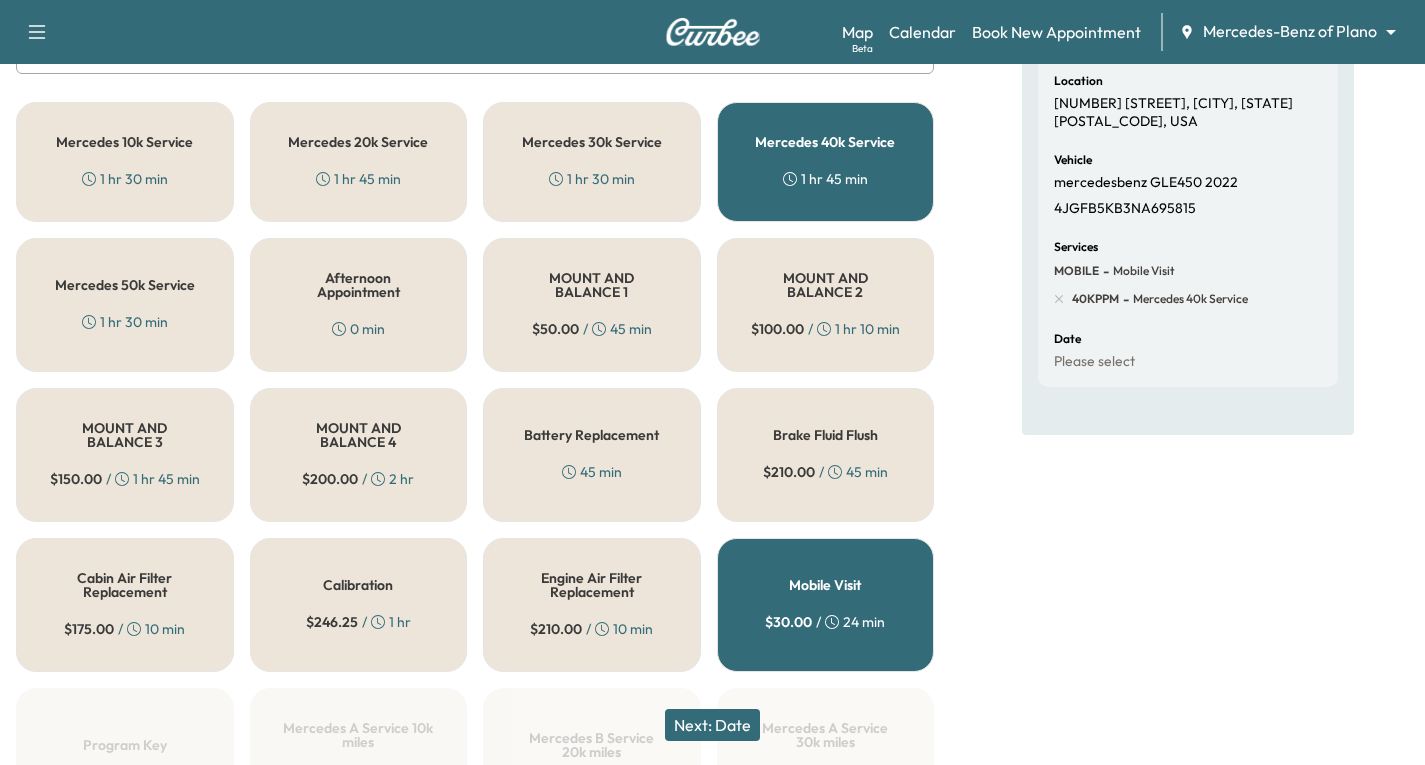 scroll, scrollTop: 400, scrollLeft: 0, axis: vertical 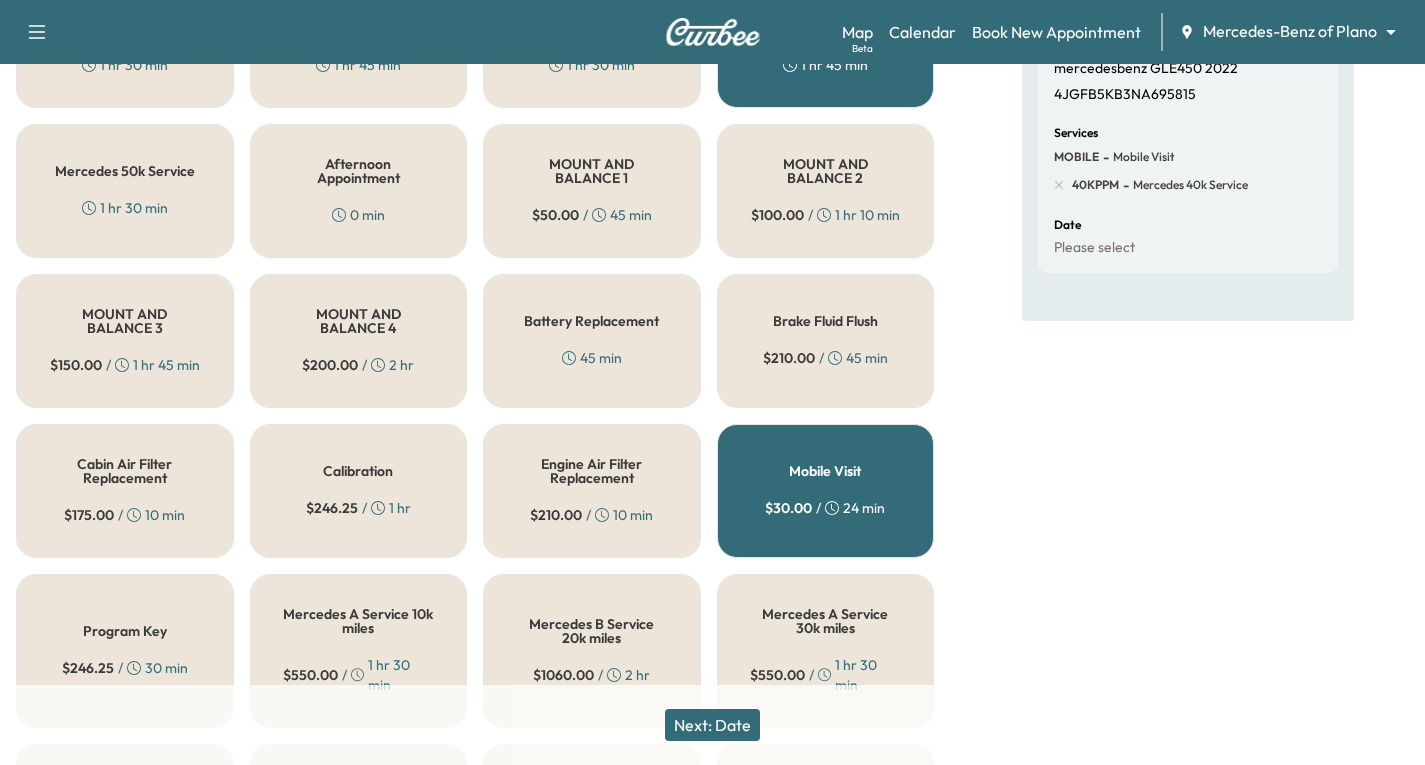 click on "Next: Date" at bounding box center [712, 725] 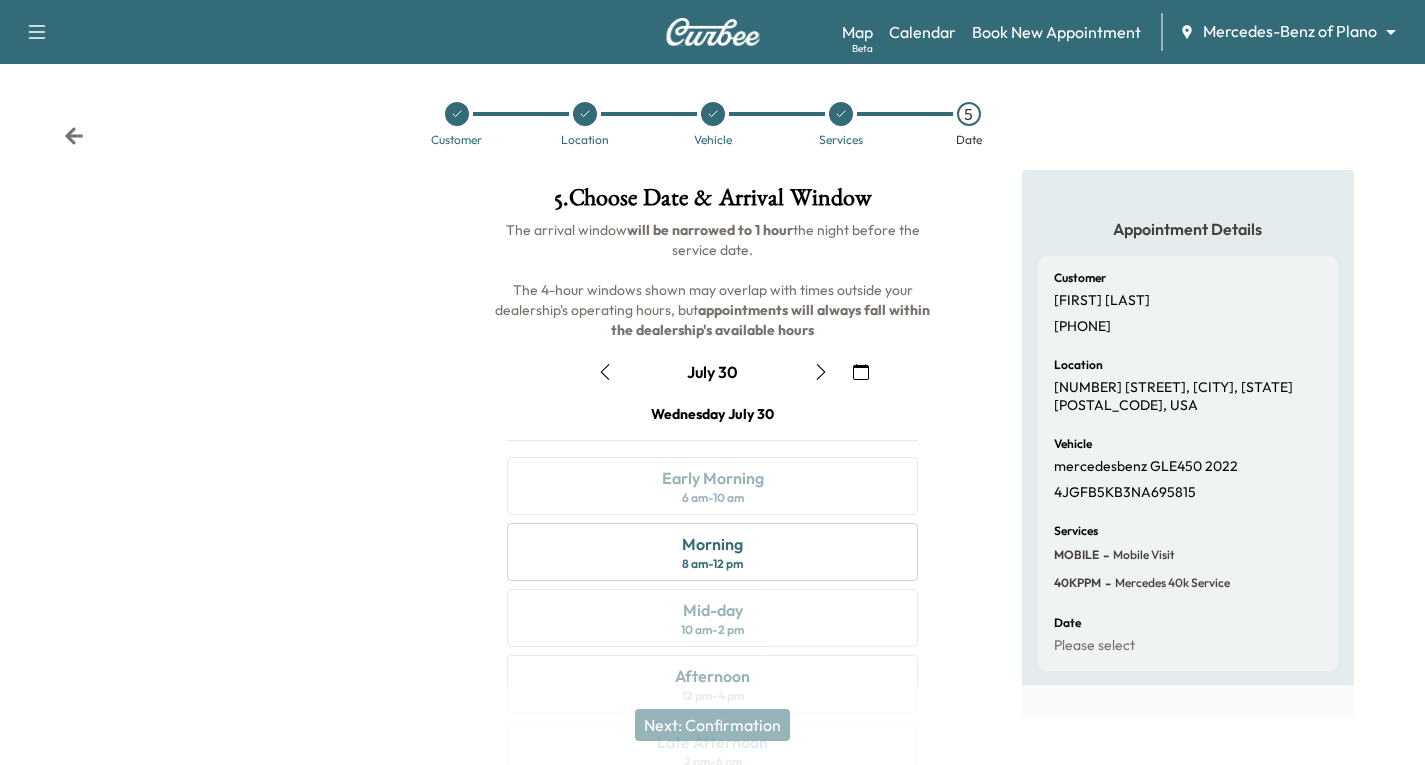 scroll, scrollTop: 236, scrollLeft: 0, axis: vertical 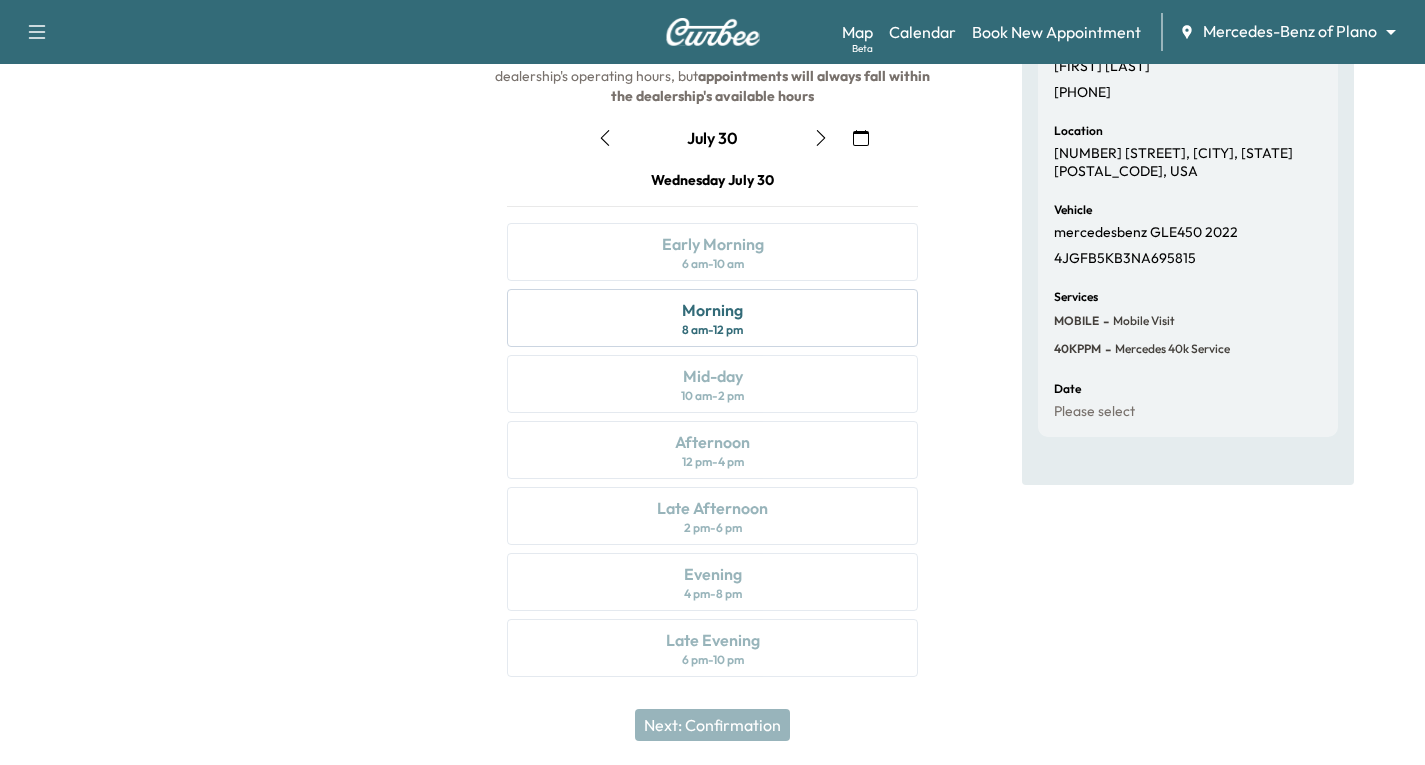click 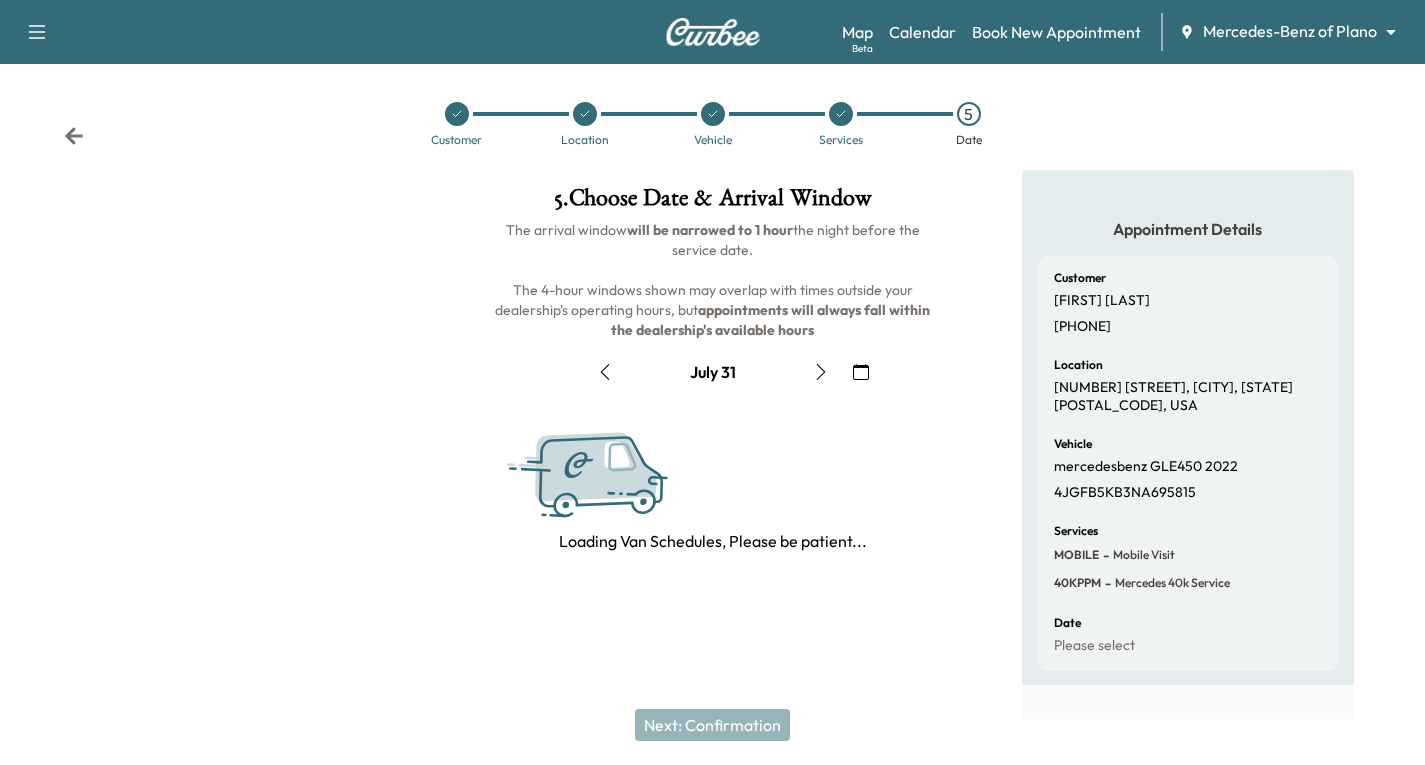 scroll, scrollTop: 236, scrollLeft: 0, axis: vertical 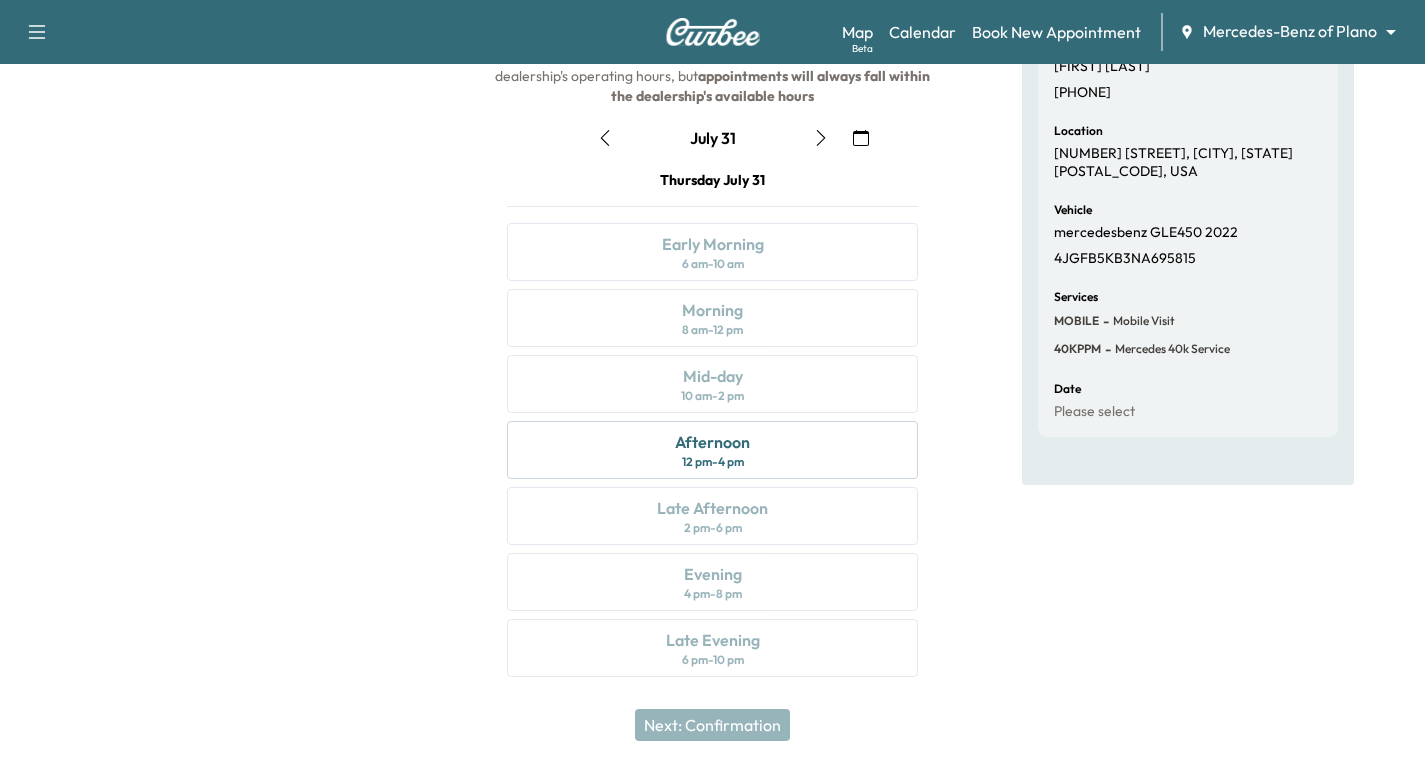 click 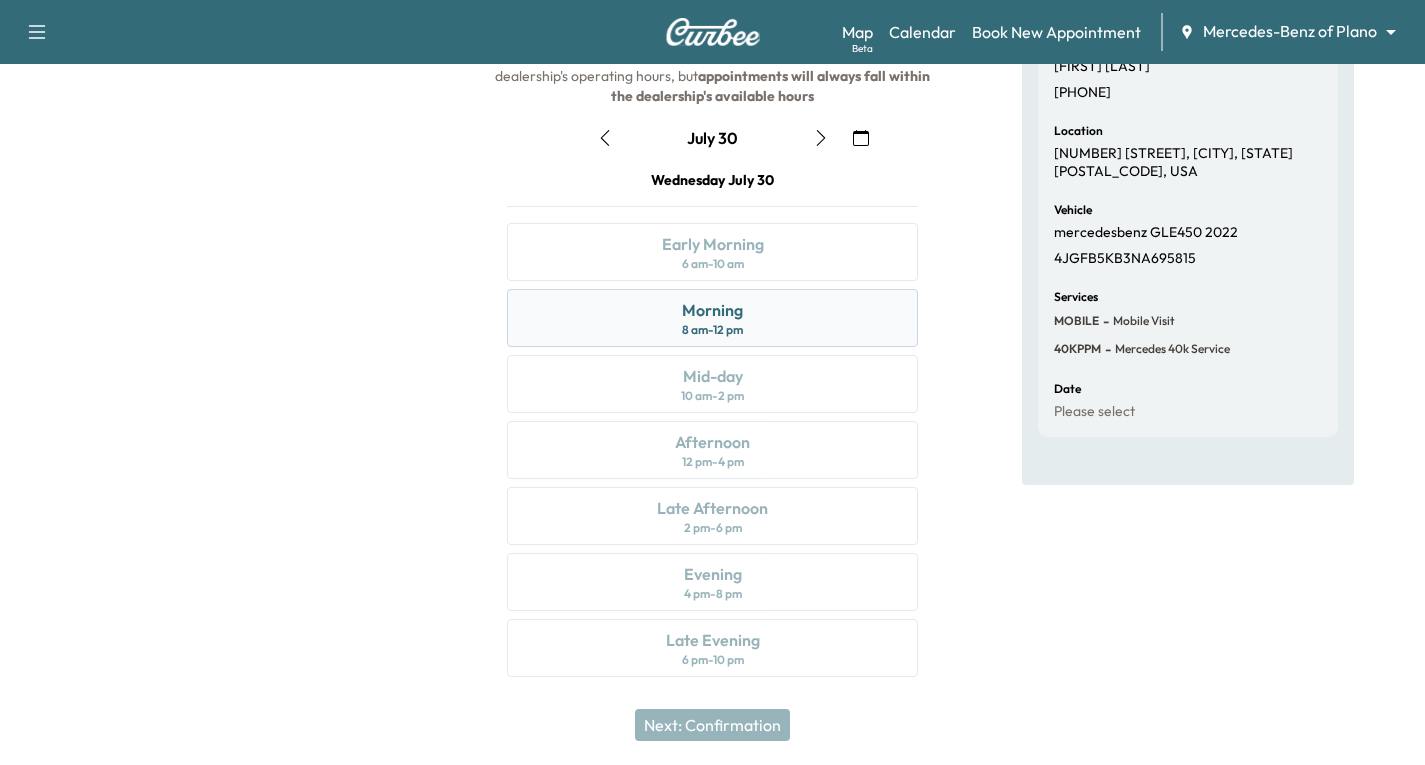 click on "Morning 8 am  -  12 pm" at bounding box center (712, 318) 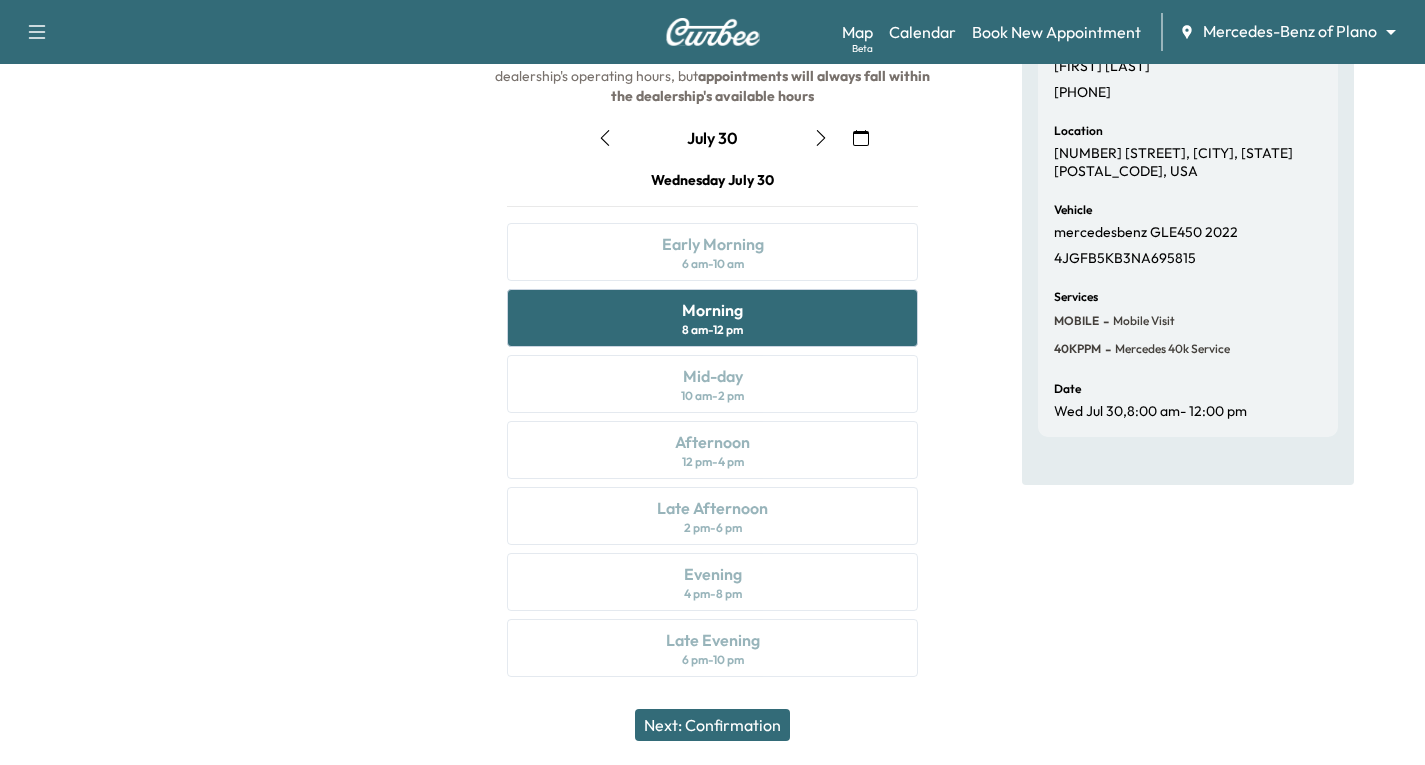 click on "Next: Confirmation" at bounding box center [712, 725] 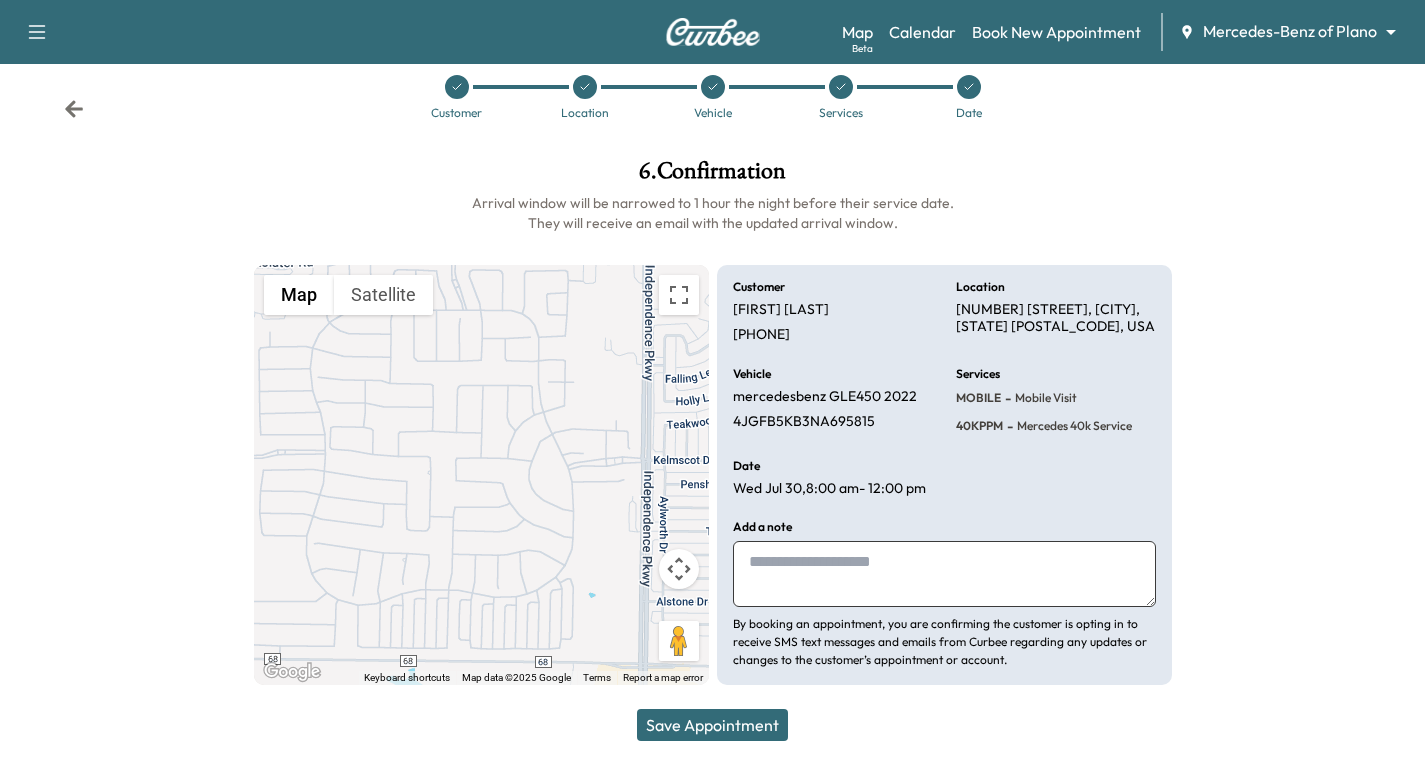 click on "Save Appointment" at bounding box center (712, 725) 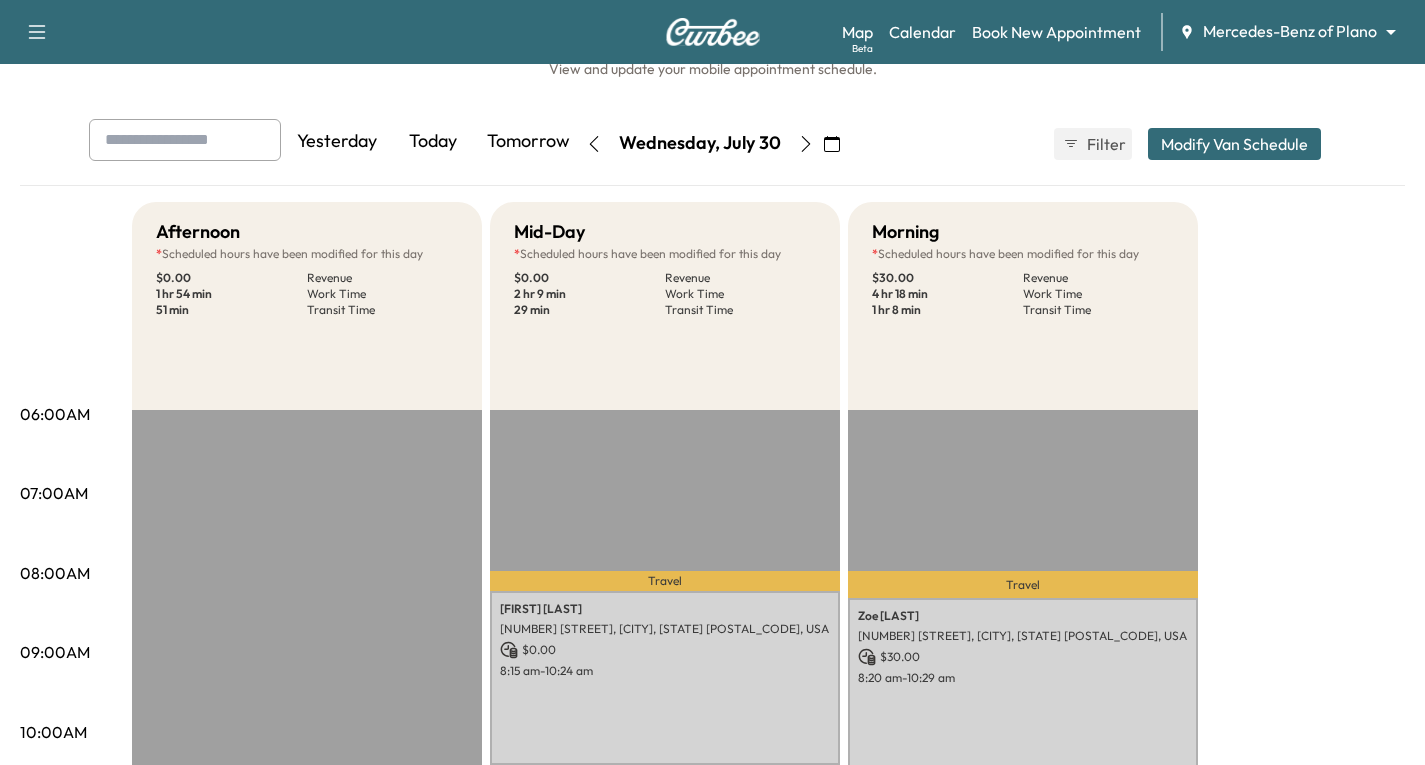 scroll, scrollTop: 0, scrollLeft: 0, axis: both 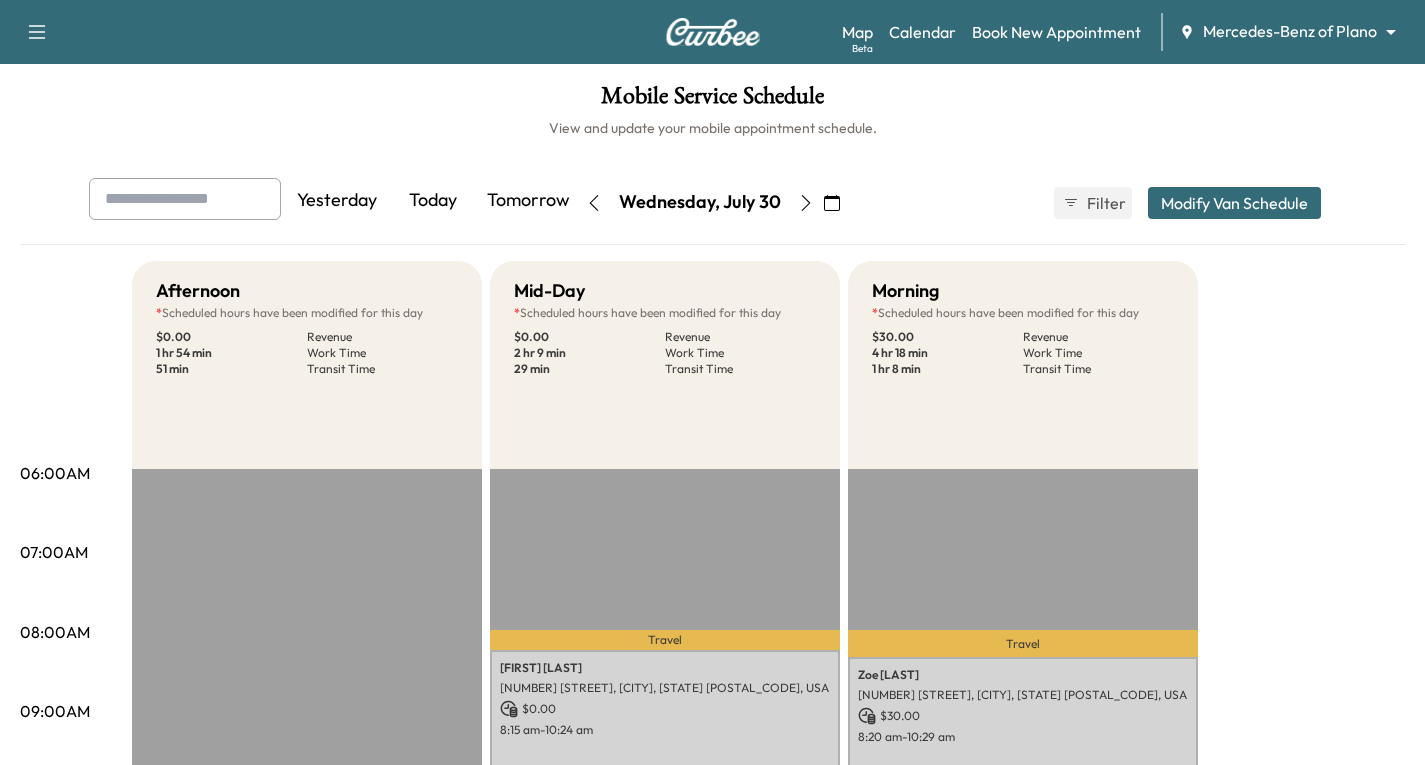 click 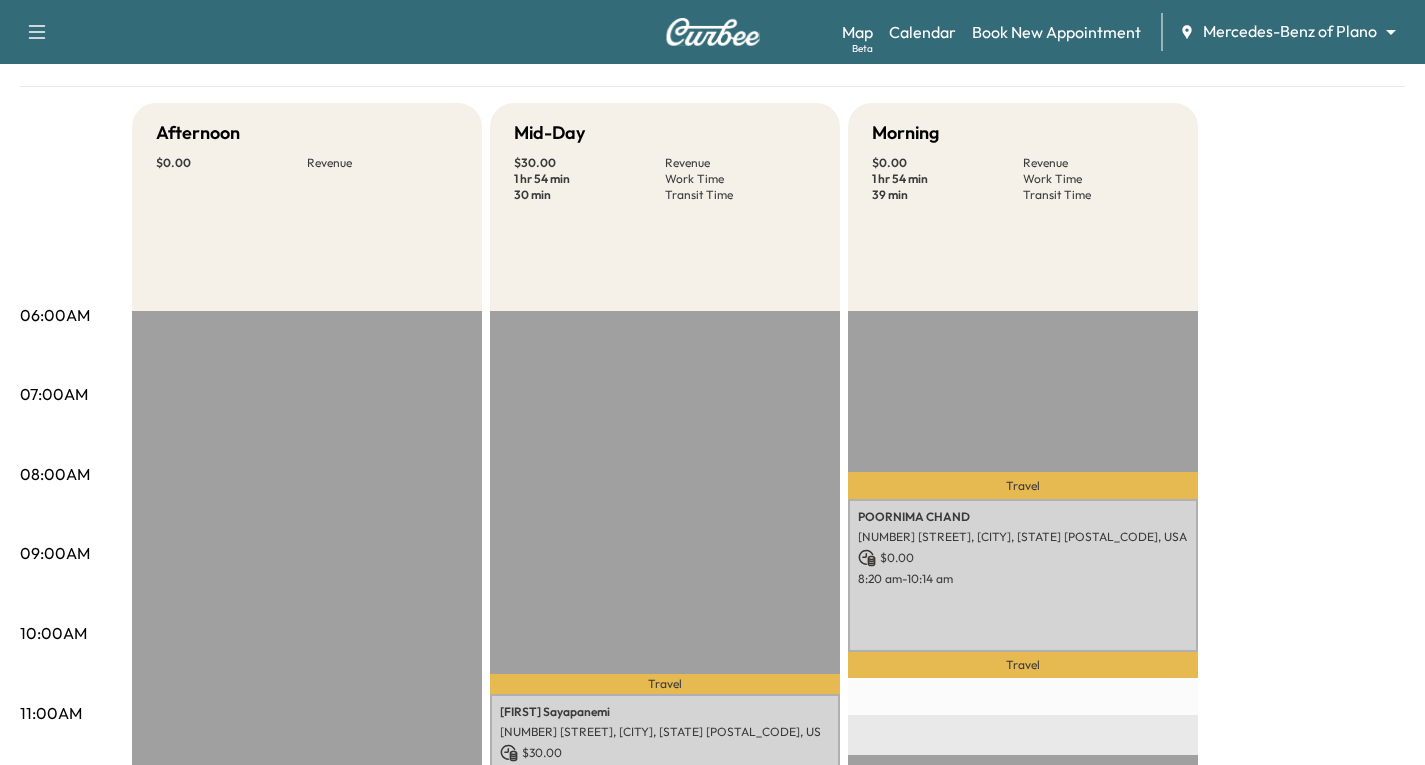 scroll, scrollTop: 0, scrollLeft: 0, axis: both 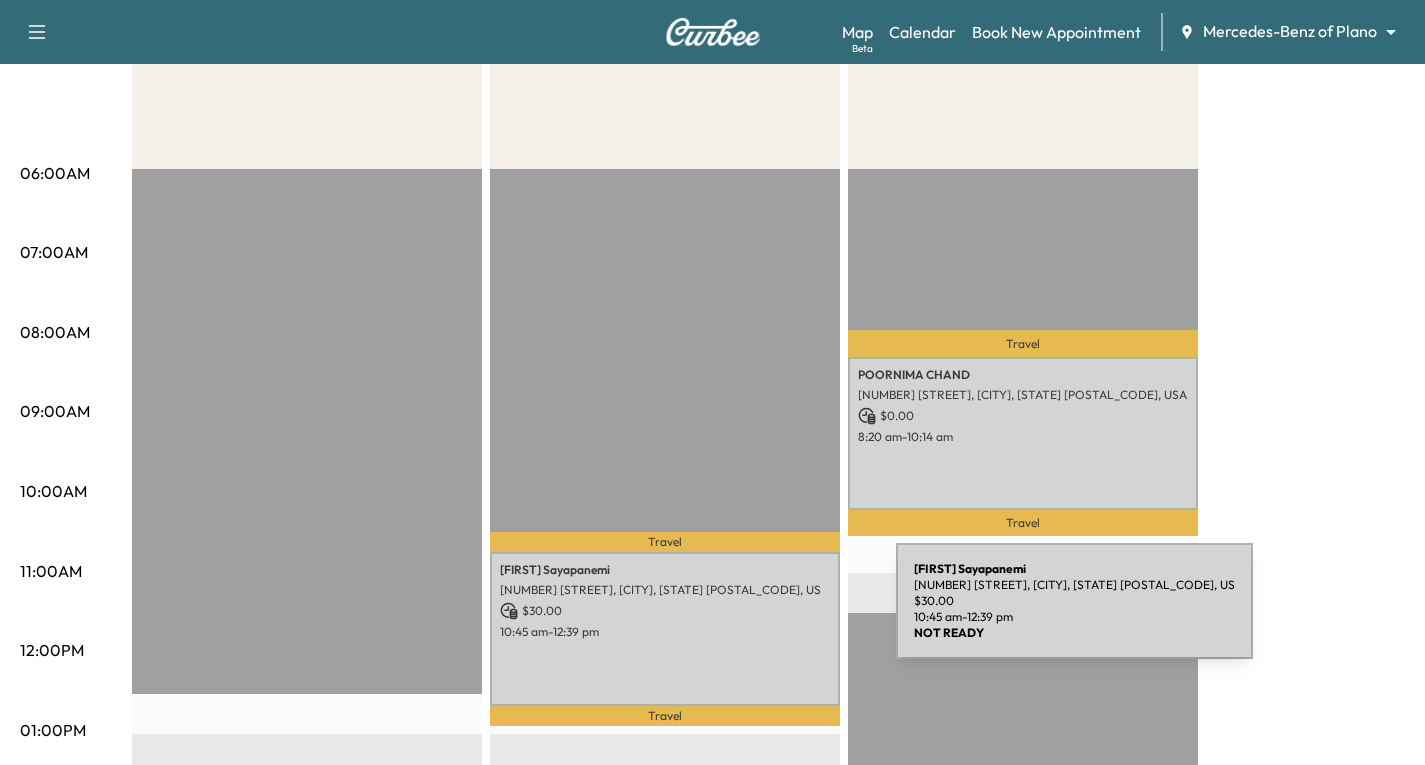 drag, startPoint x: 746, startPoint y: 613, endPoint x: 798, endPoint y: 632, distance: 55.362442 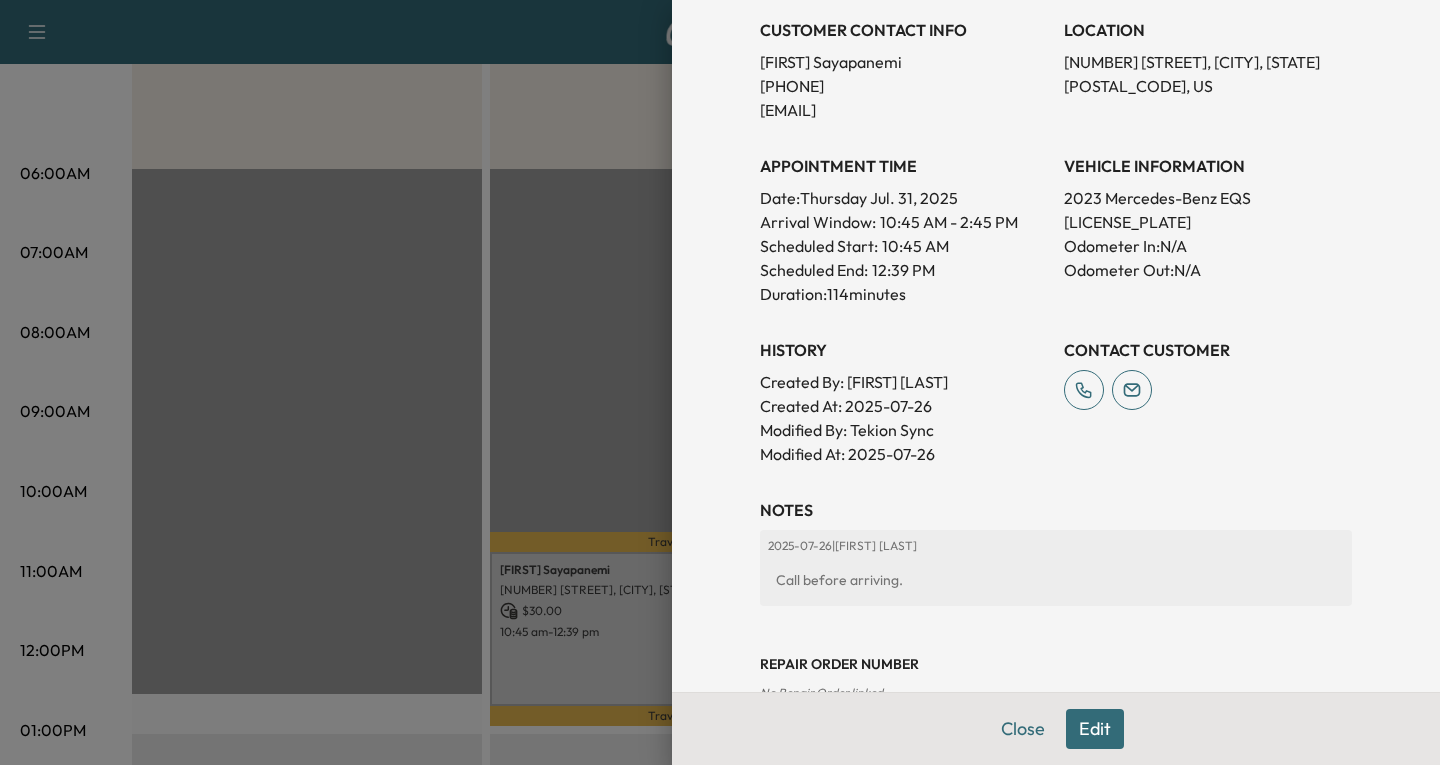 scroll, scrollTop: 500, scrollLeft: 0, axis: vertical 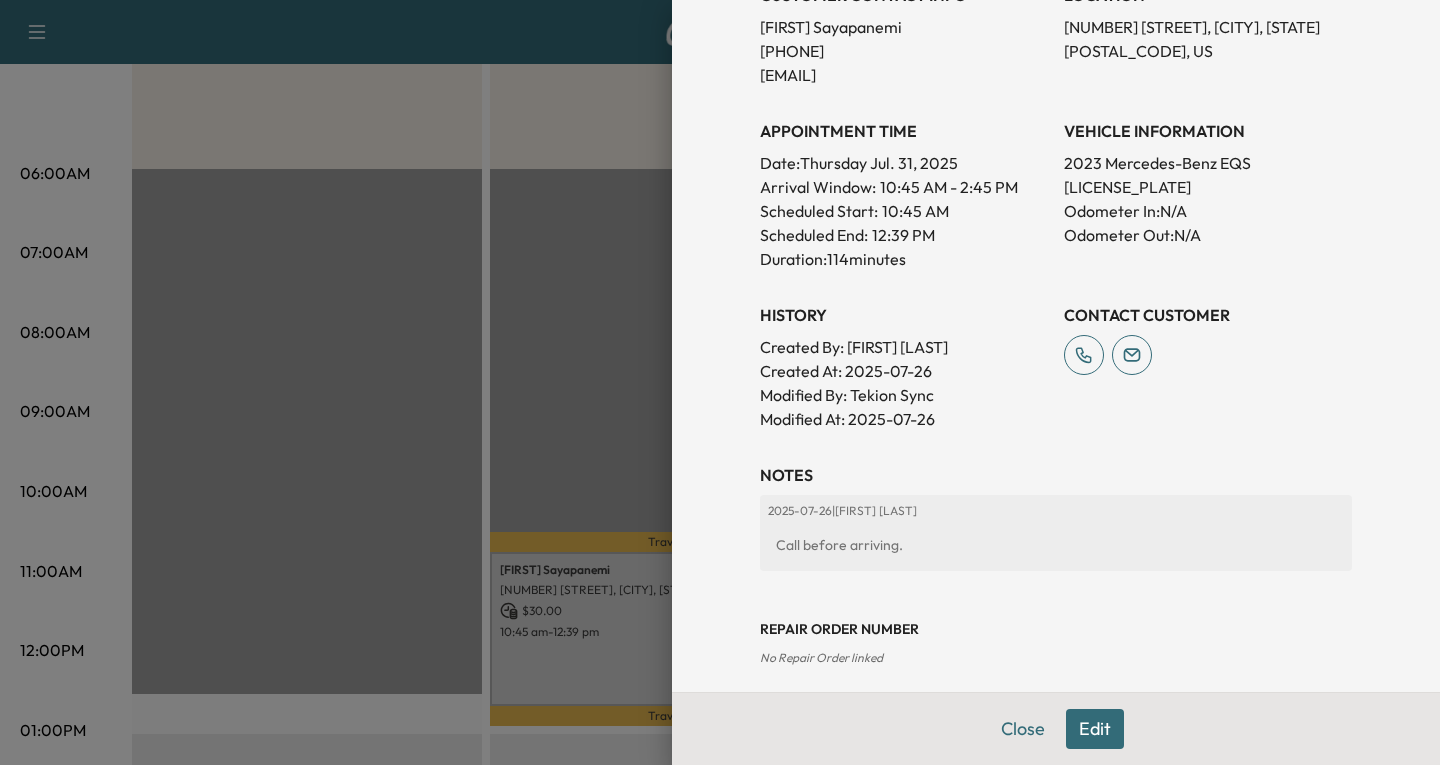 click on "Edit" at bounding box center (1095, 729) 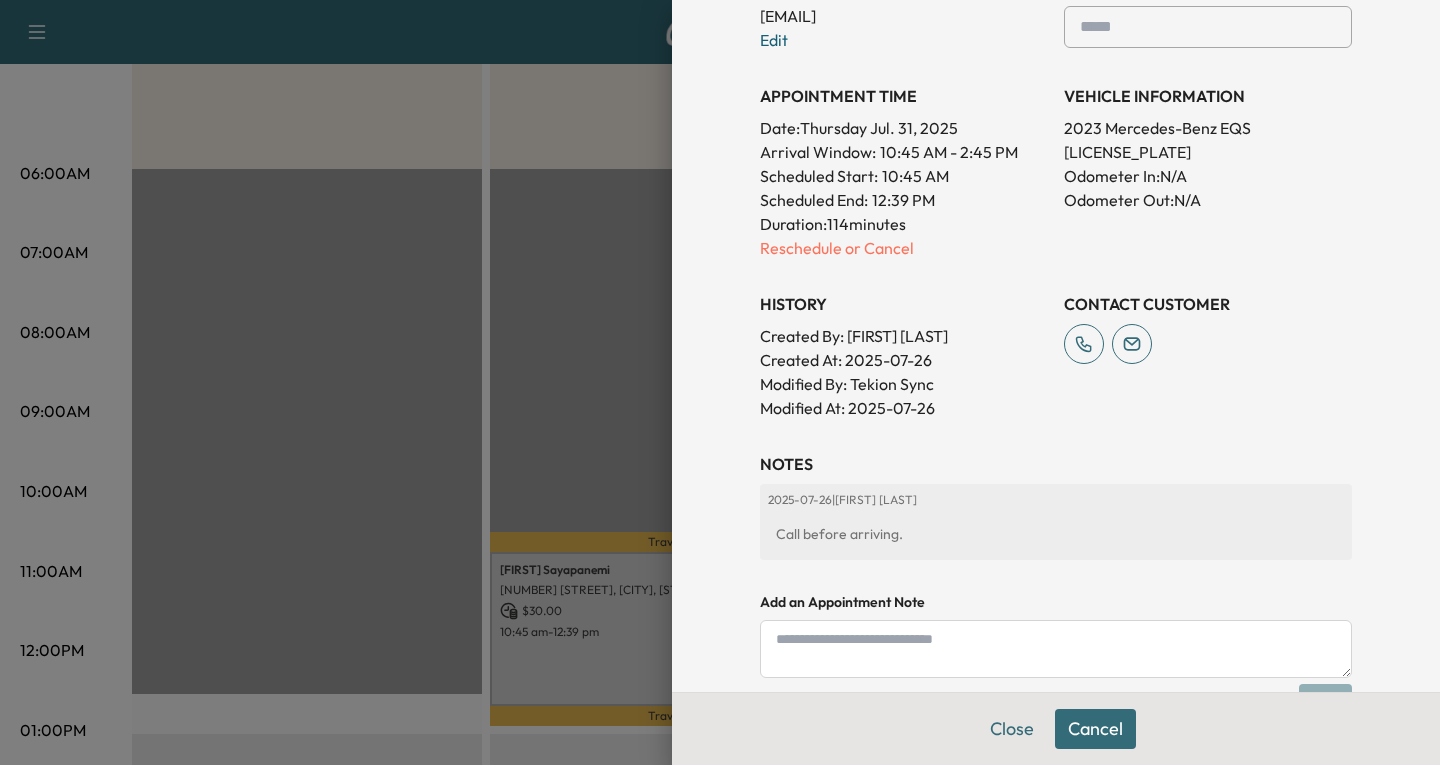 scroll, scrollTop: 642, scrollLeft: 0, axis: vertical 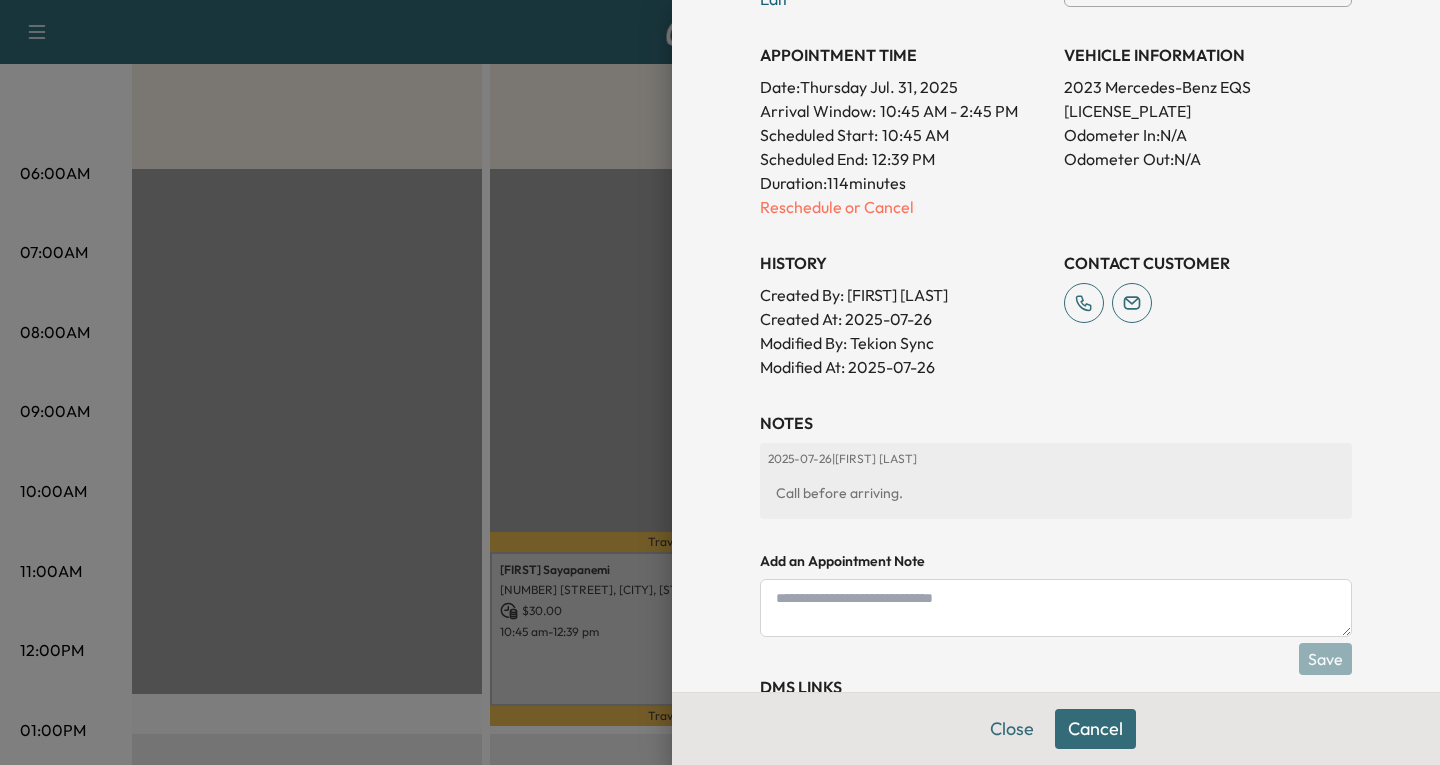 click at bounding box center [1056, 608] 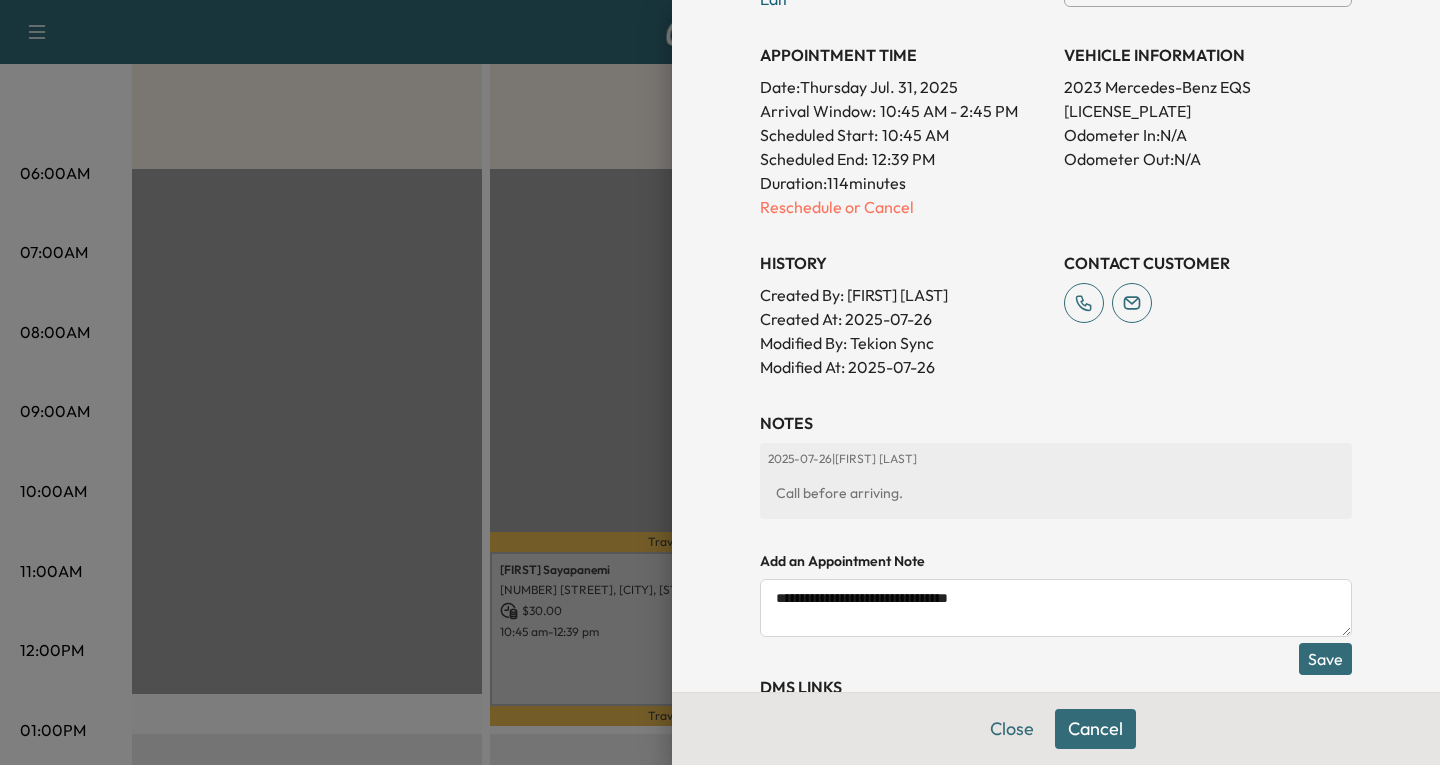 type on "**********" 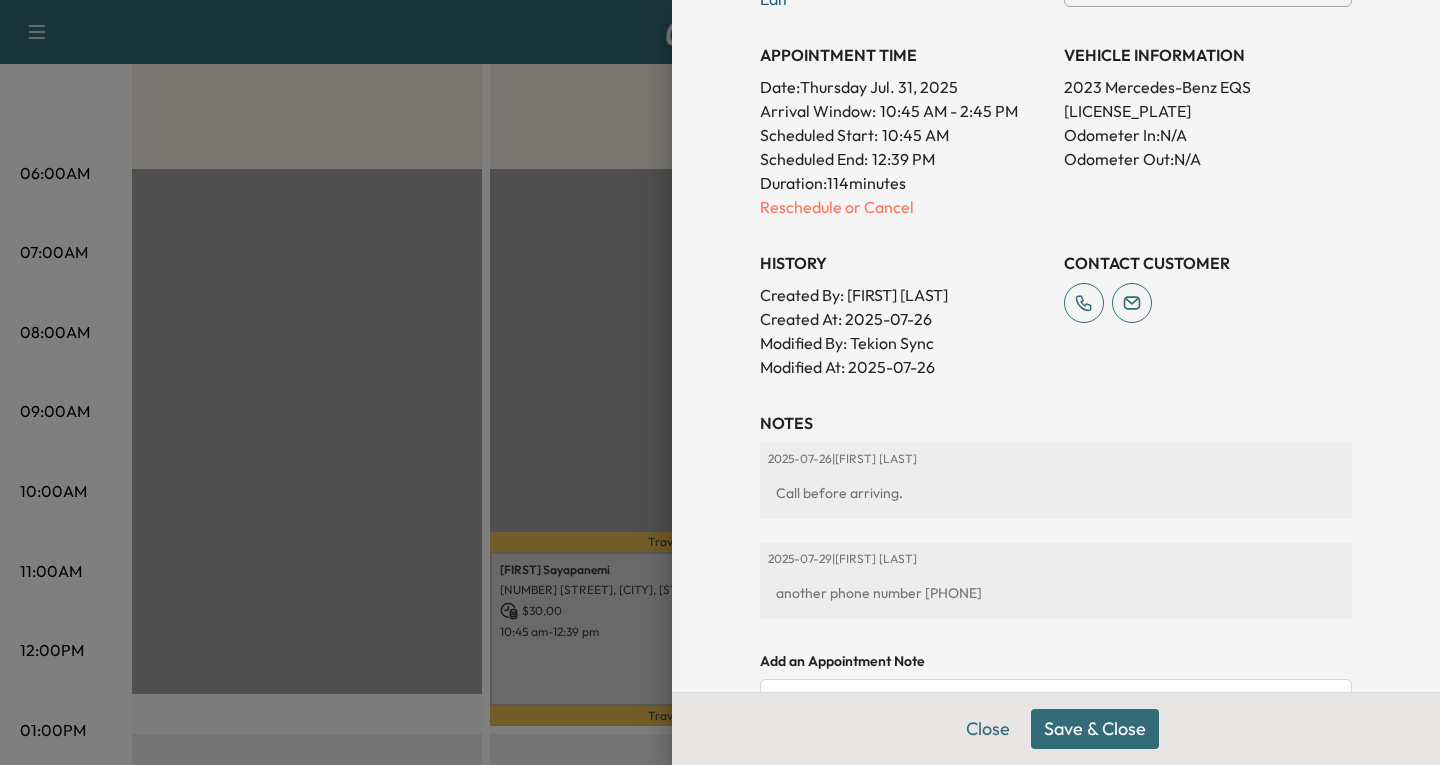 click on "Save & Close" at bounding box center [1095, 729] 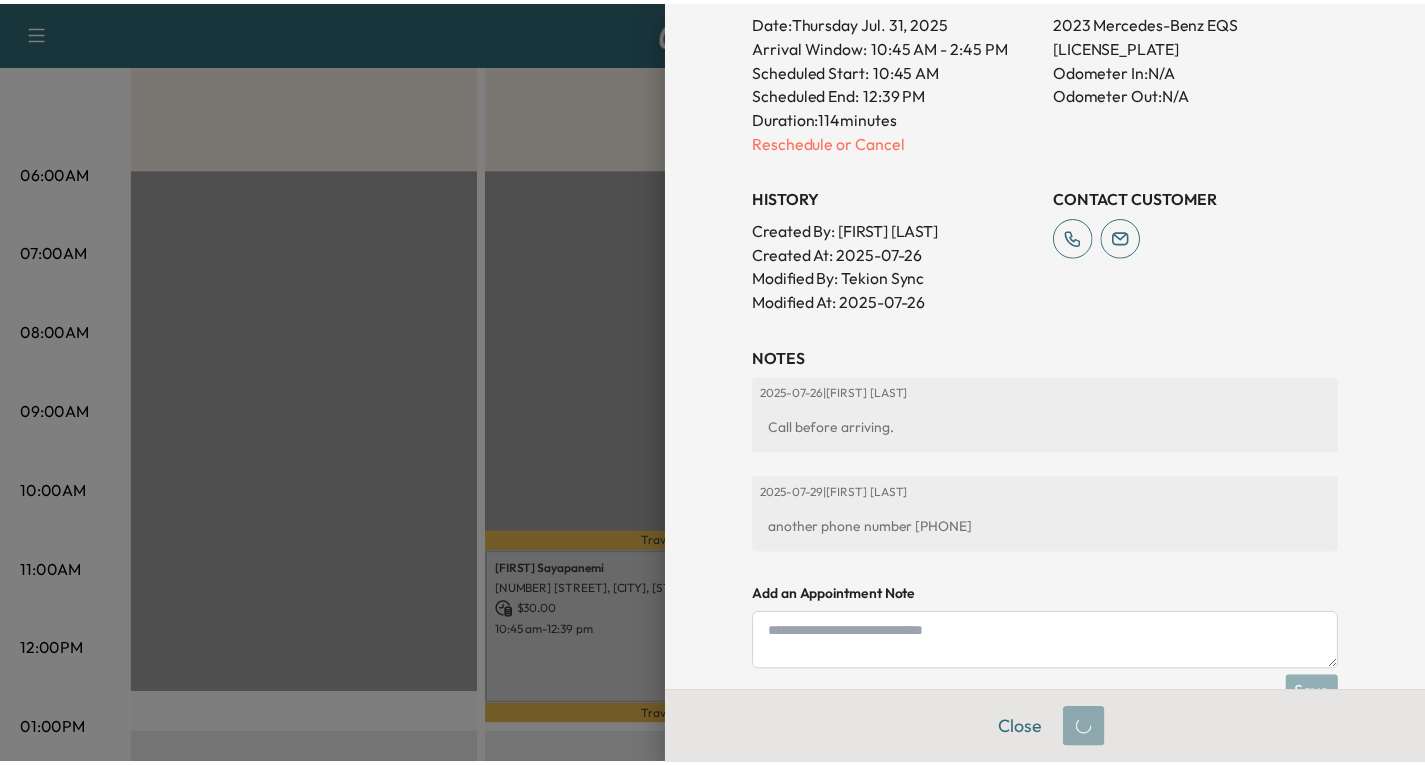 scroll, scrollTop: 600, scrollLeft: 0, axis: vertical 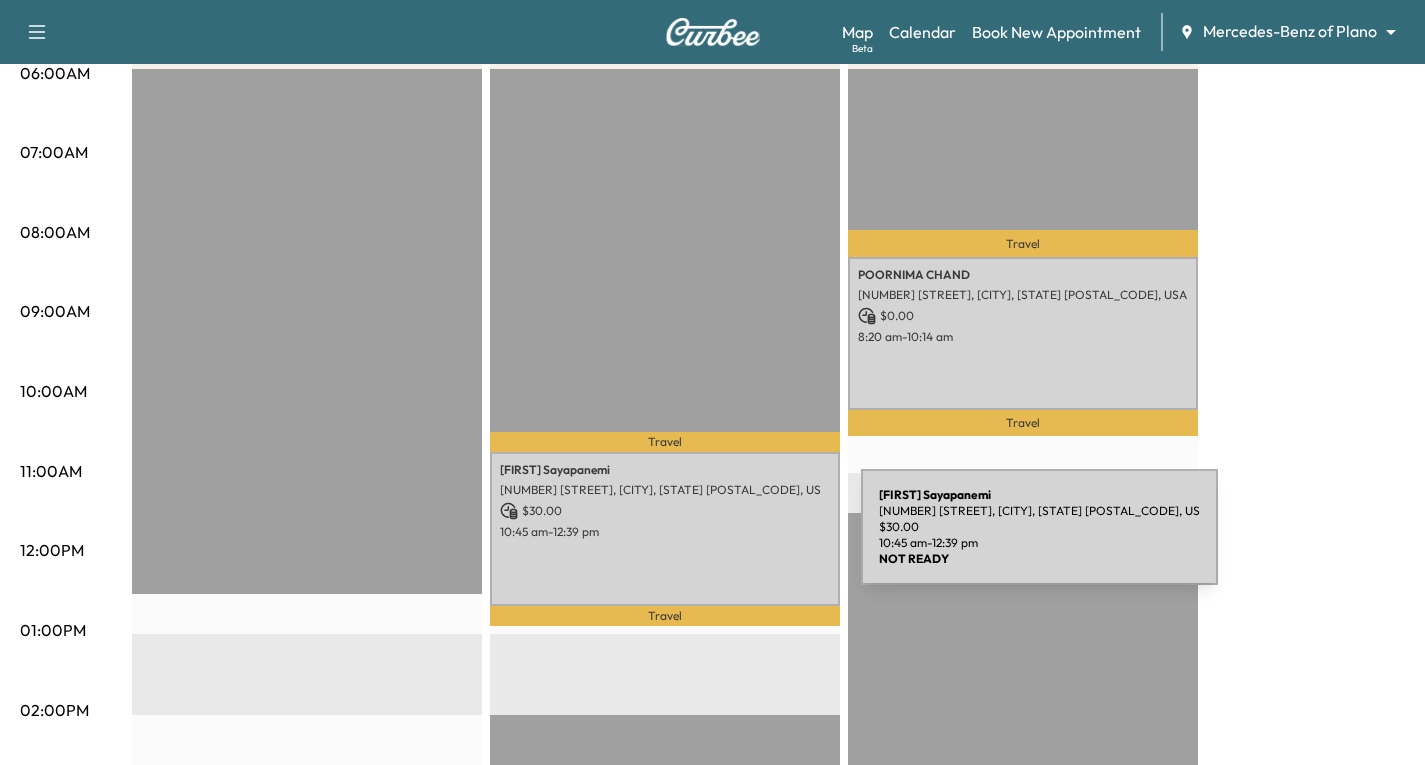 click on "[FIRST]   [LAST] [NUMBER] [STREET], [CITY], [STATE] [POSTAL_CODE], US   $ [PRICE] [TIME]  -  [TIME]" at bounding box center (665, 528) 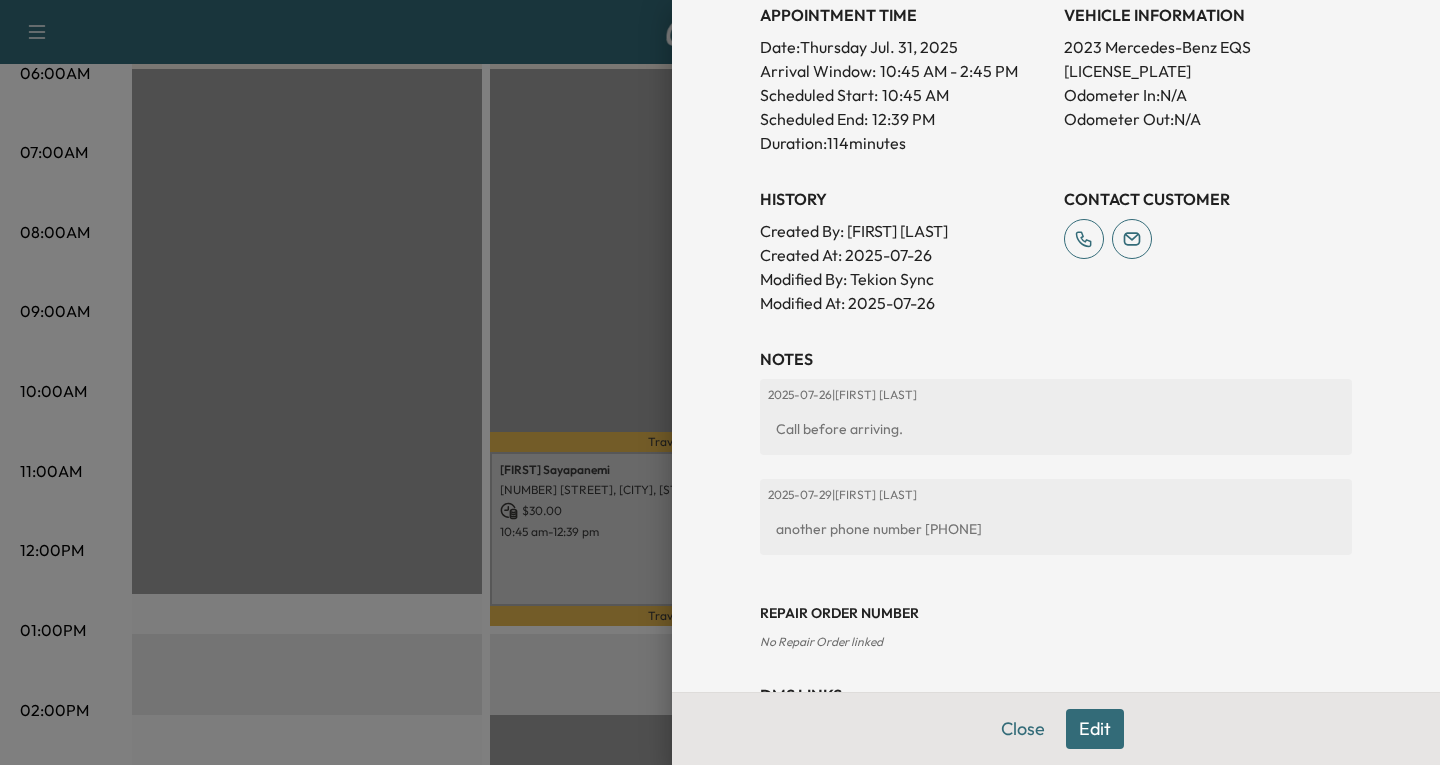 scroll, scrollTop: 700, scrollLeft: 0, axis: vertical 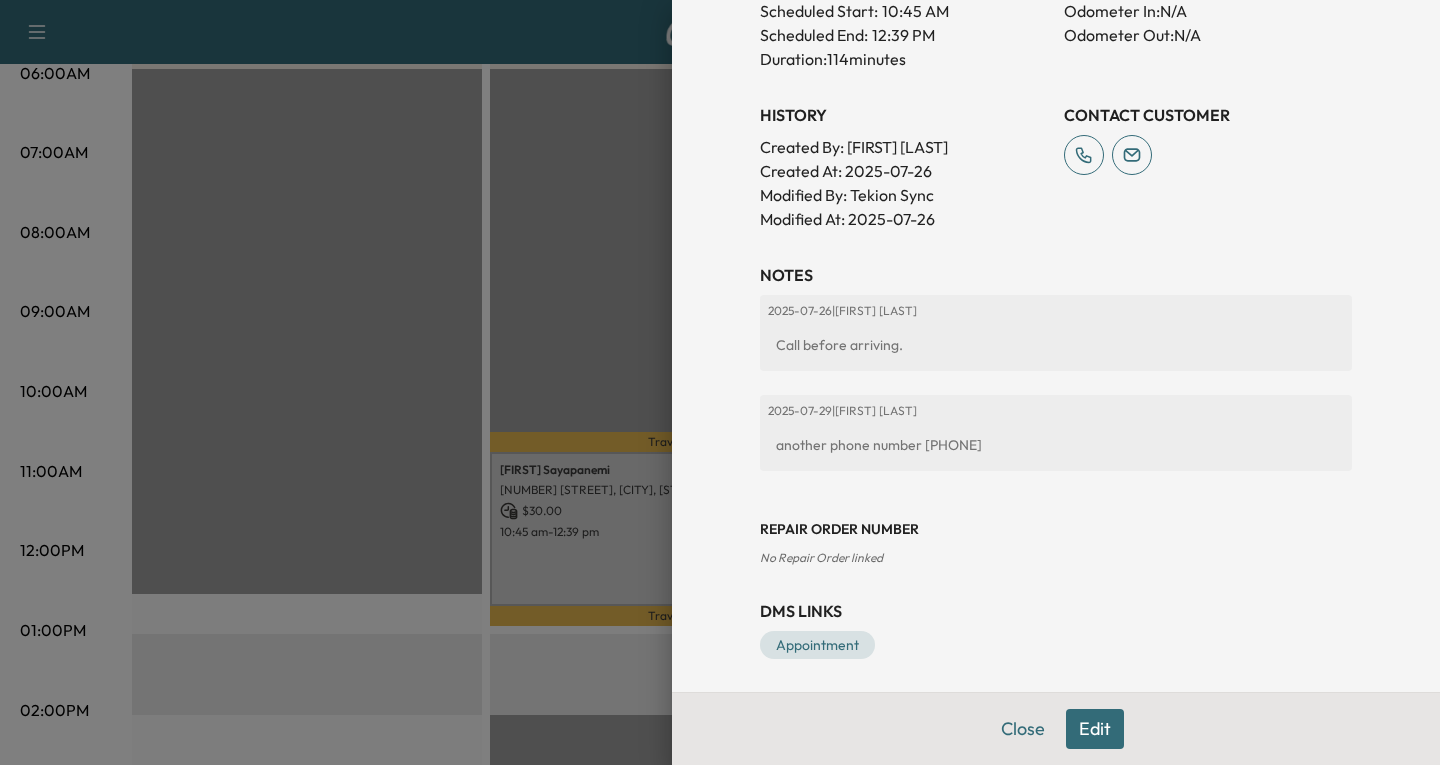 click on "Edit" at bounding box center [1095, 729] 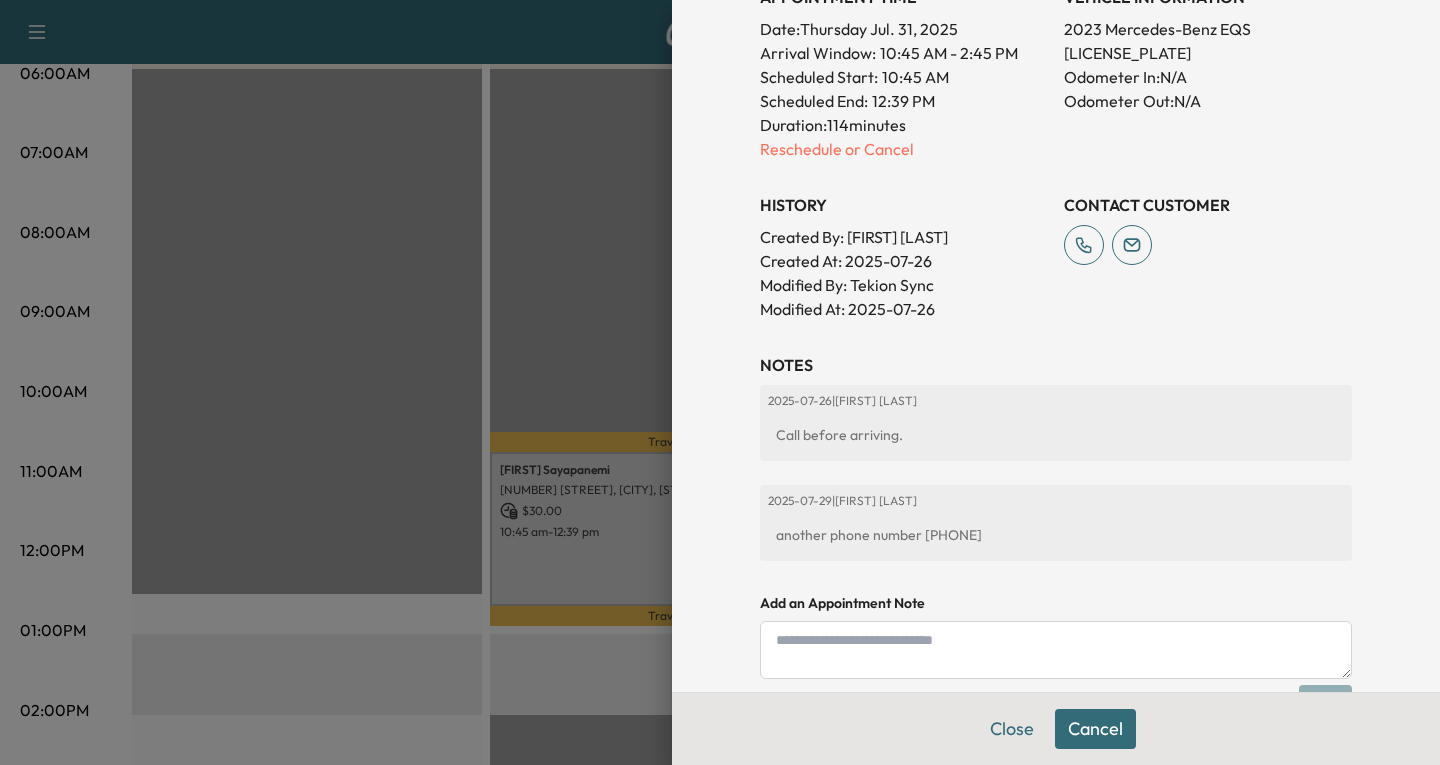 scroll, scrollTop: 766, scrollLeft: 0, axis: vertical 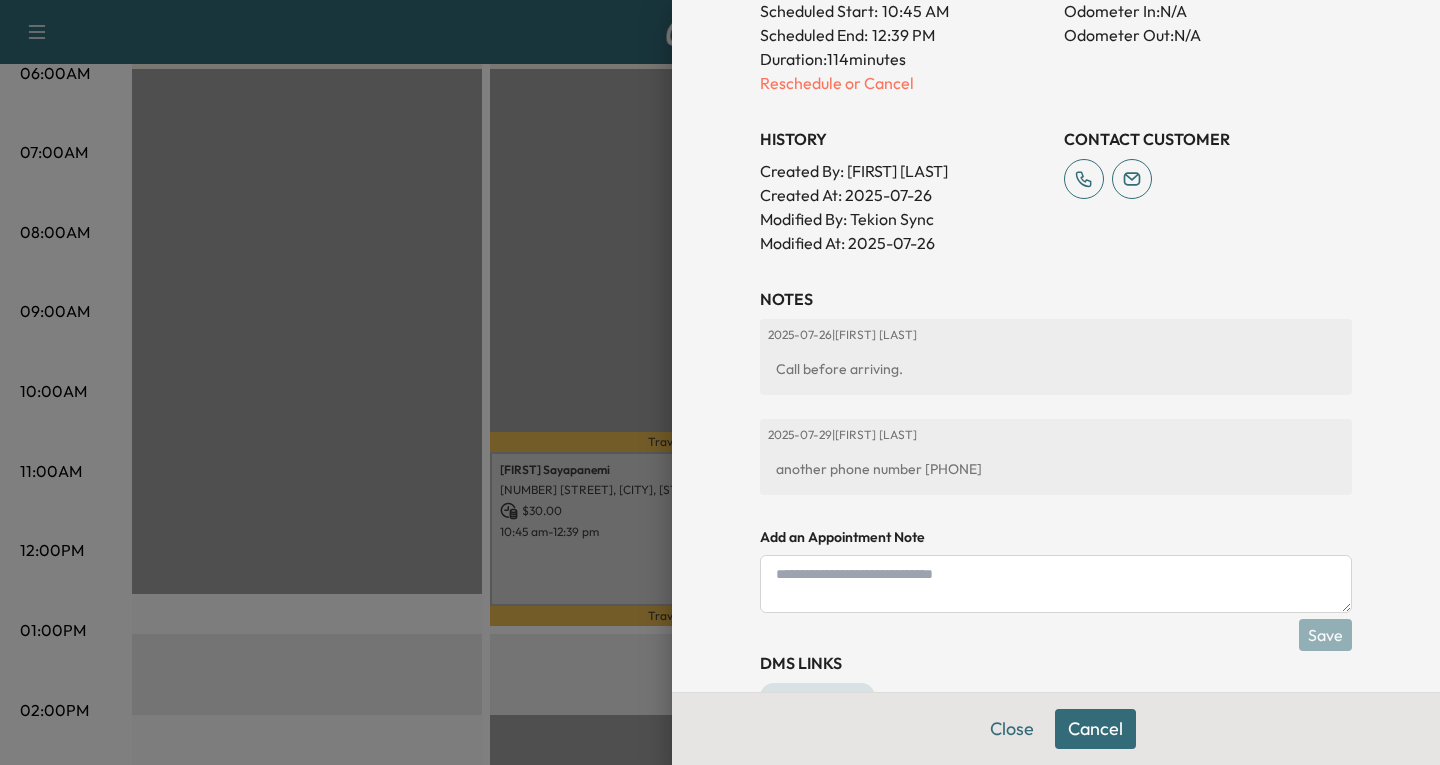drag, startPoint x: 990, startPoint y: 465, endPoint x: 744, endPoint y: 475, distance: 246.20317 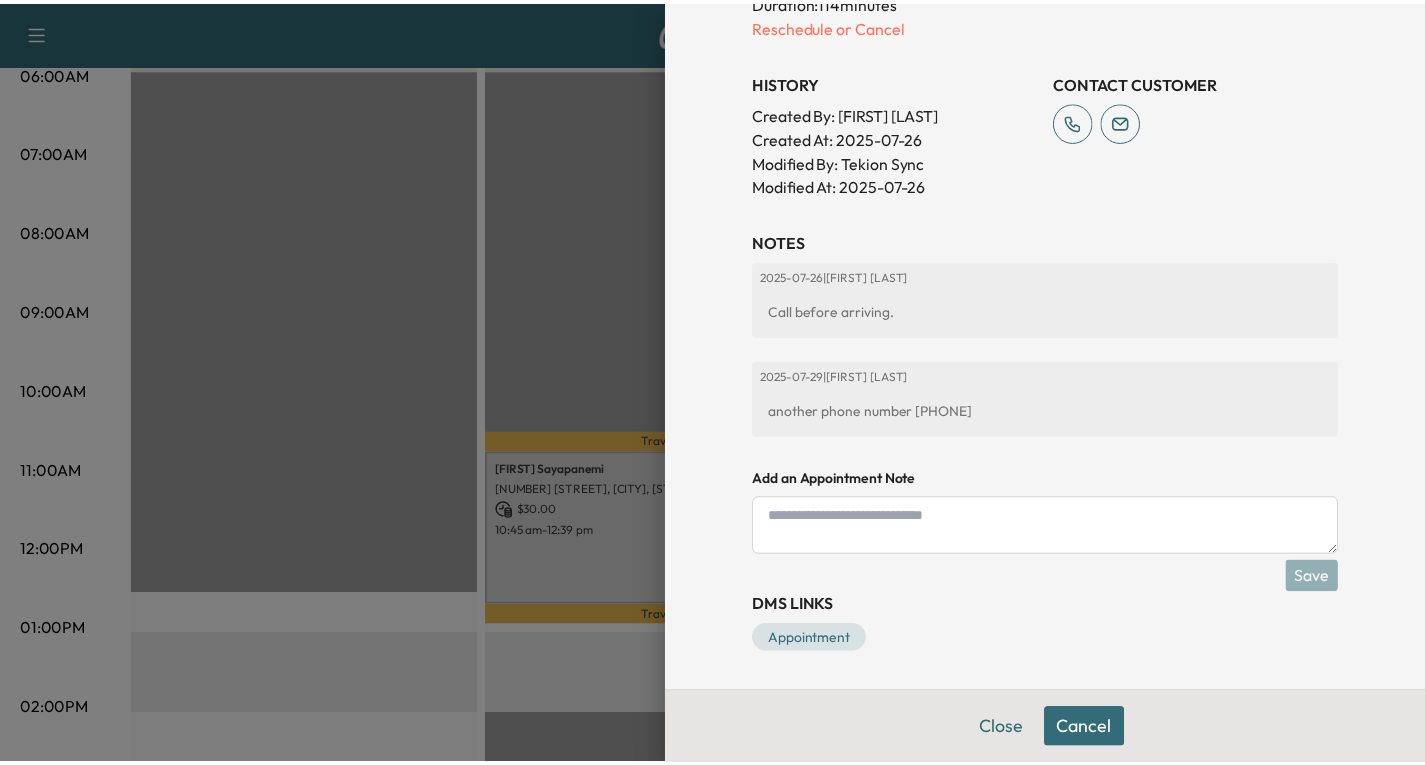 scroll, scrollTop: 825, scrollLeft: 0, axis: vertical 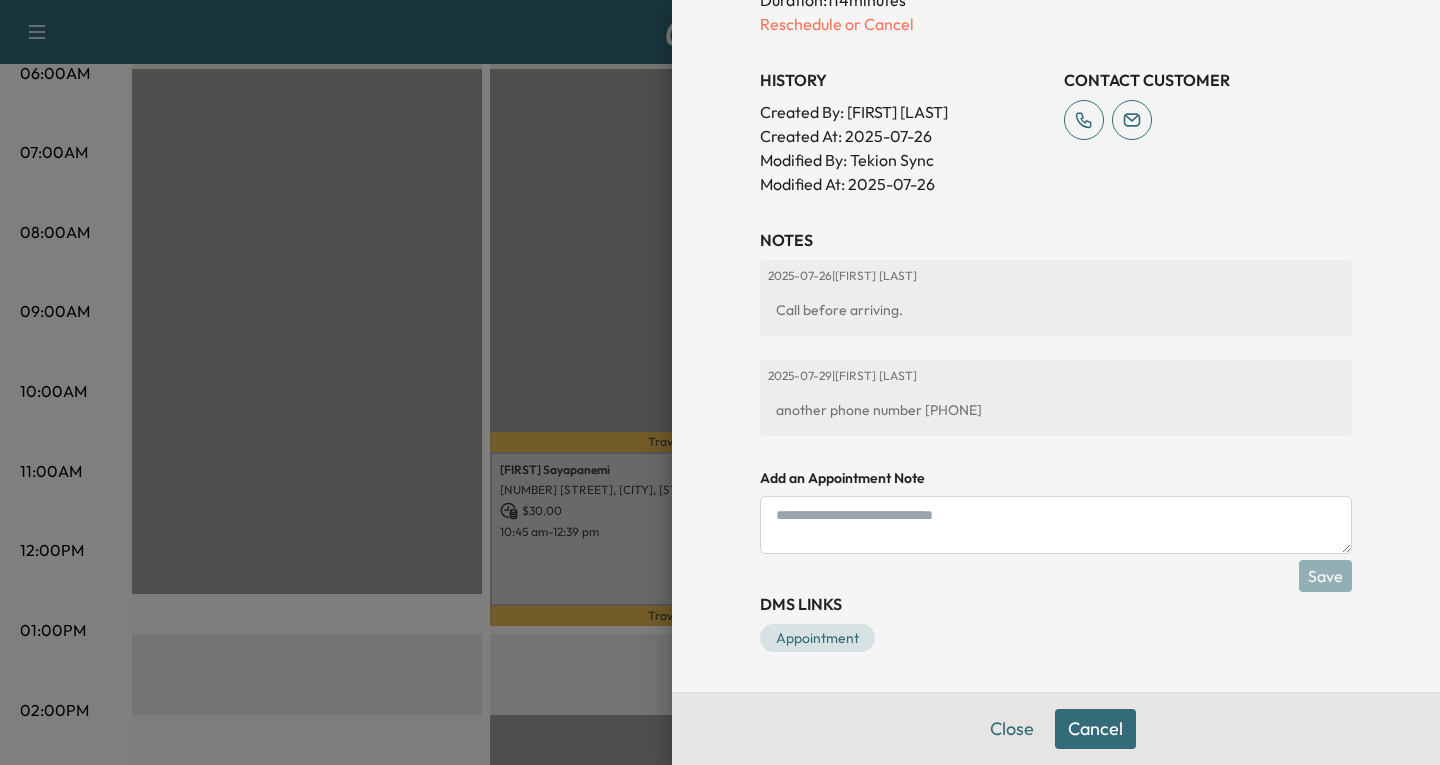 click on "DMS Links" at bounding box center [1056, 604] 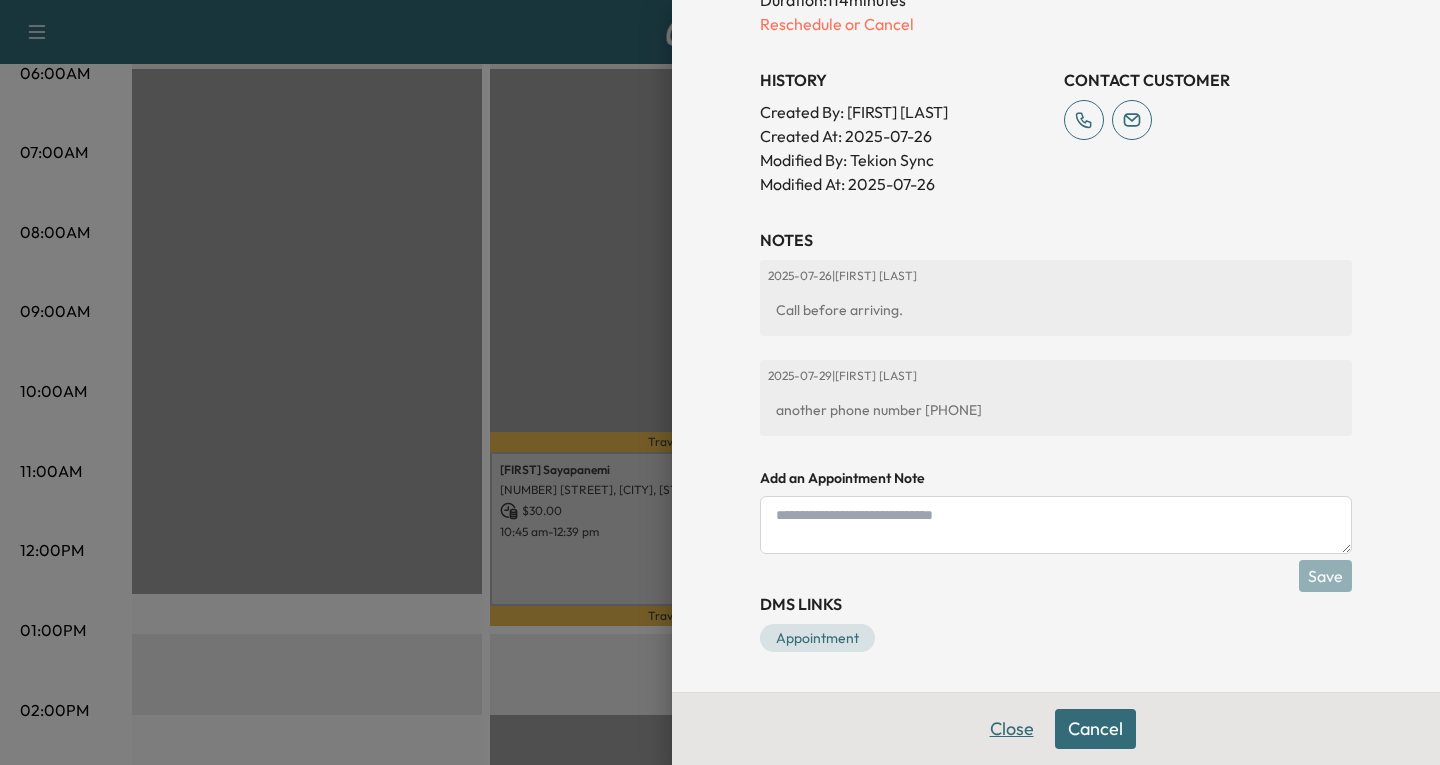 click on "Close" at bounding box center (1012, 729) 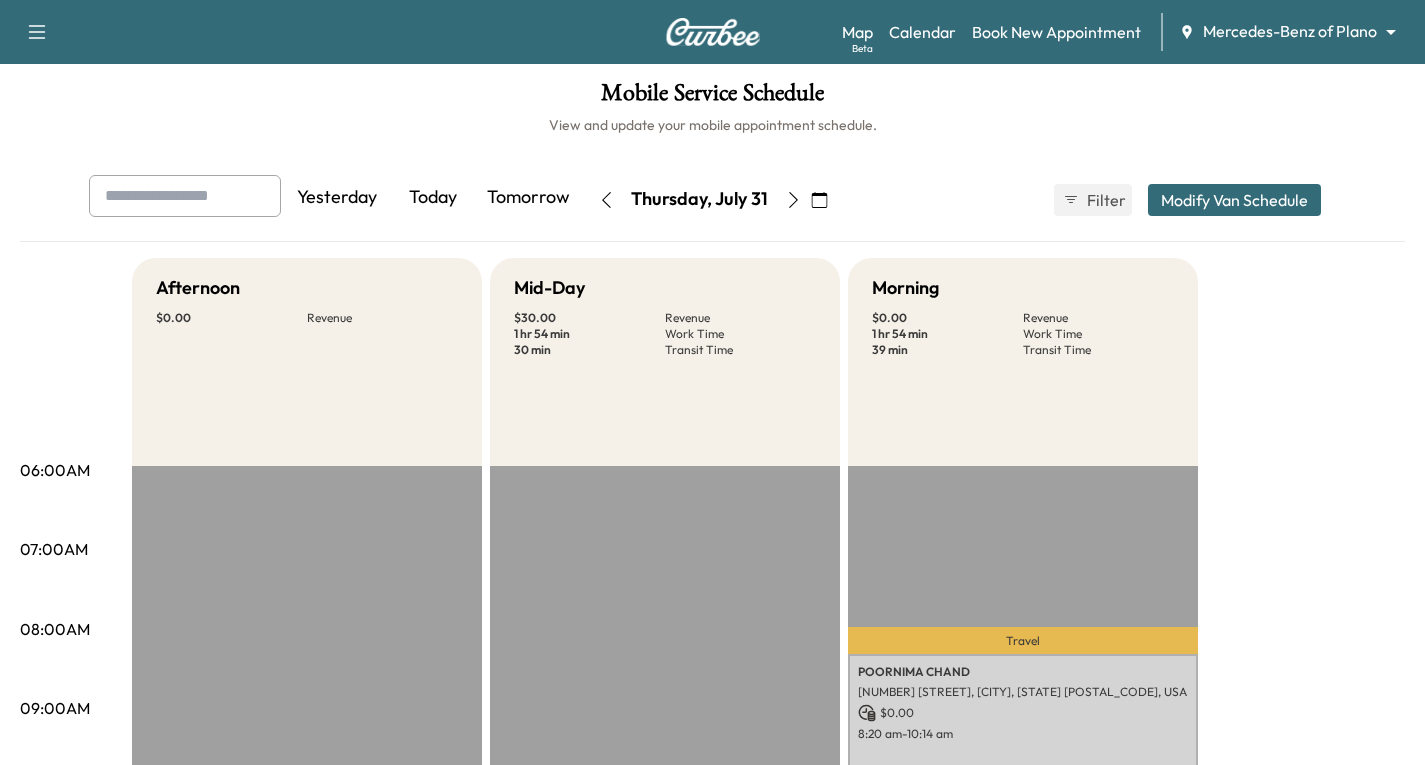 scroll, scrollTop: 0, scrollLeft: 0, axis: both 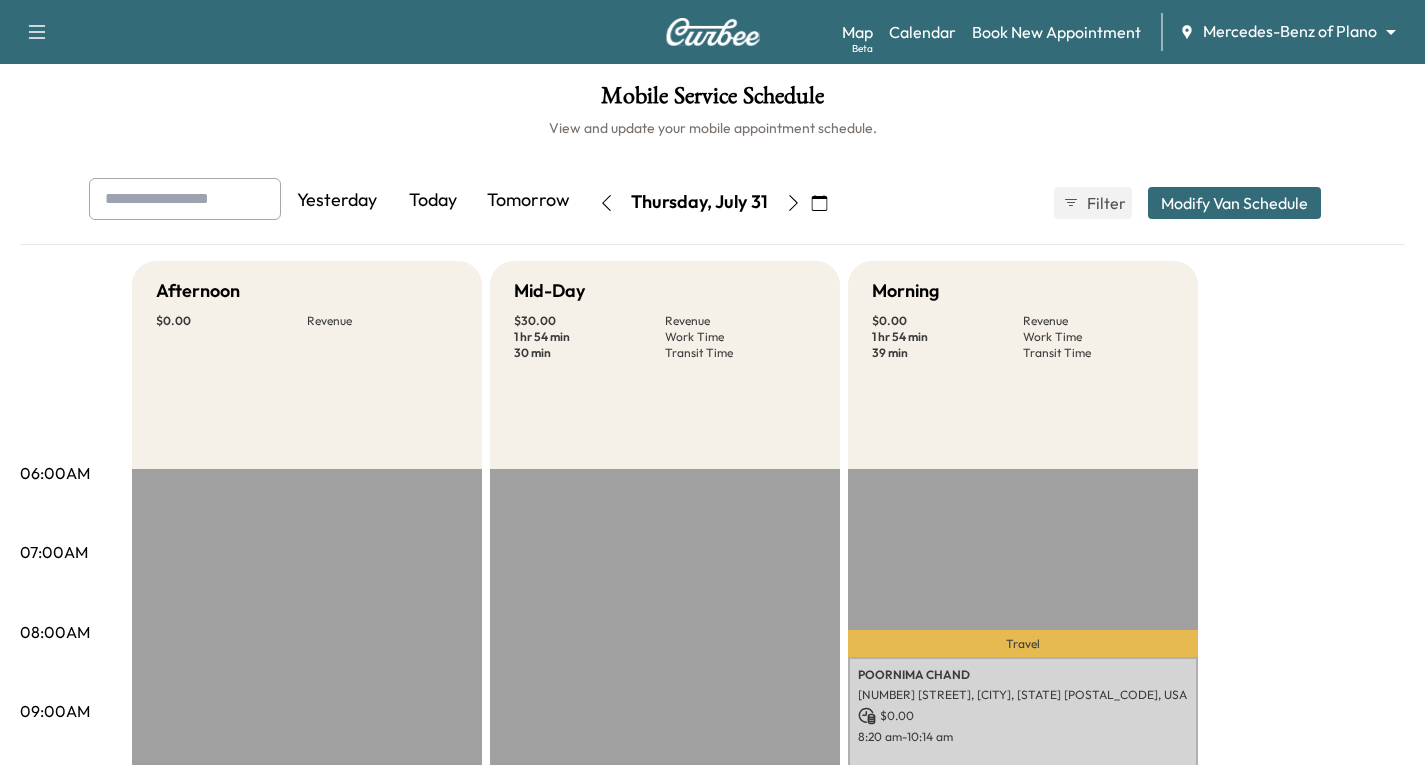 click 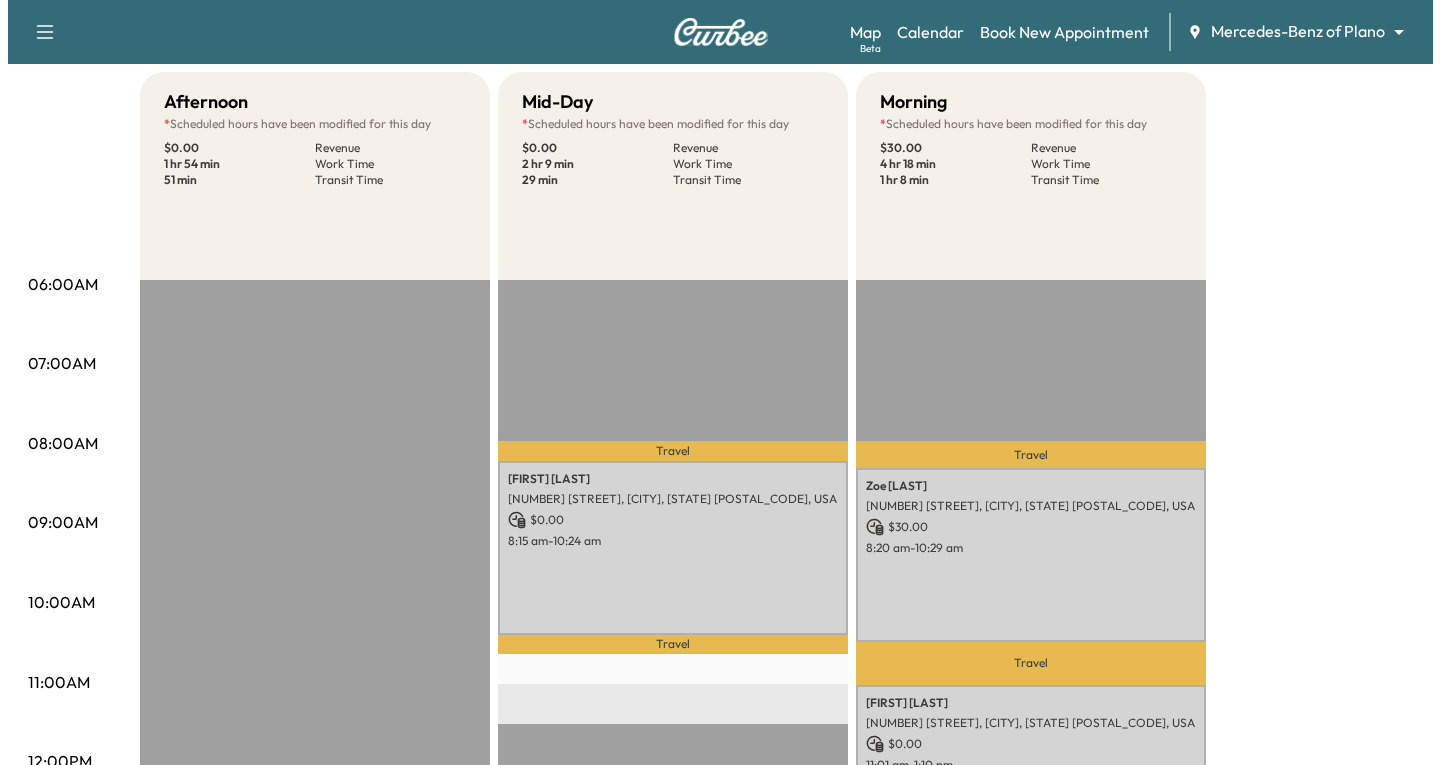 scroll, scrollTop: 200, scrollLeft: 0, axis: vertical 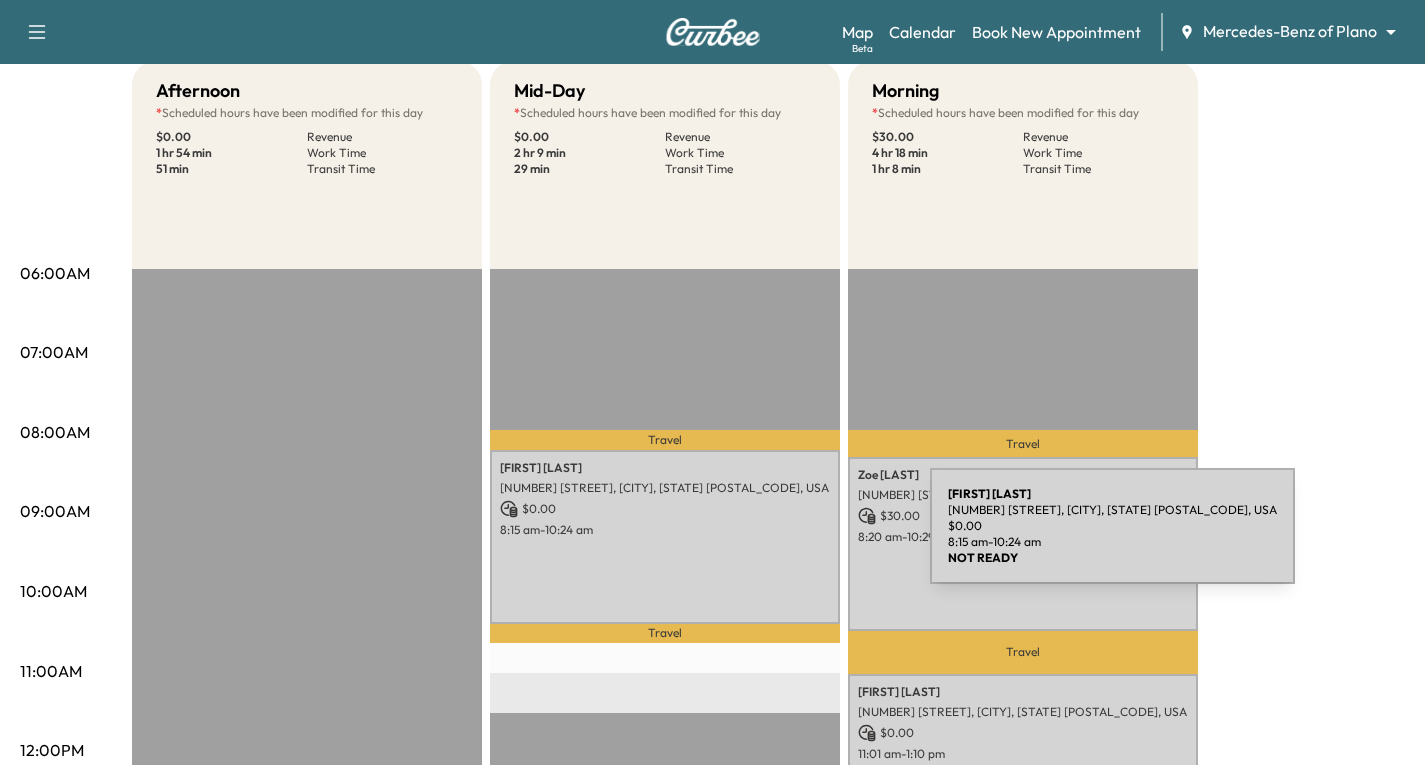 click on "[FIRST]   [LAST] [NUMBER] [STREET], [CITY], [STATE] [POSTAL_CODE], USA   $ [PRICE] [TIME]  -  [TIME]" at bounding box center [665, 537] 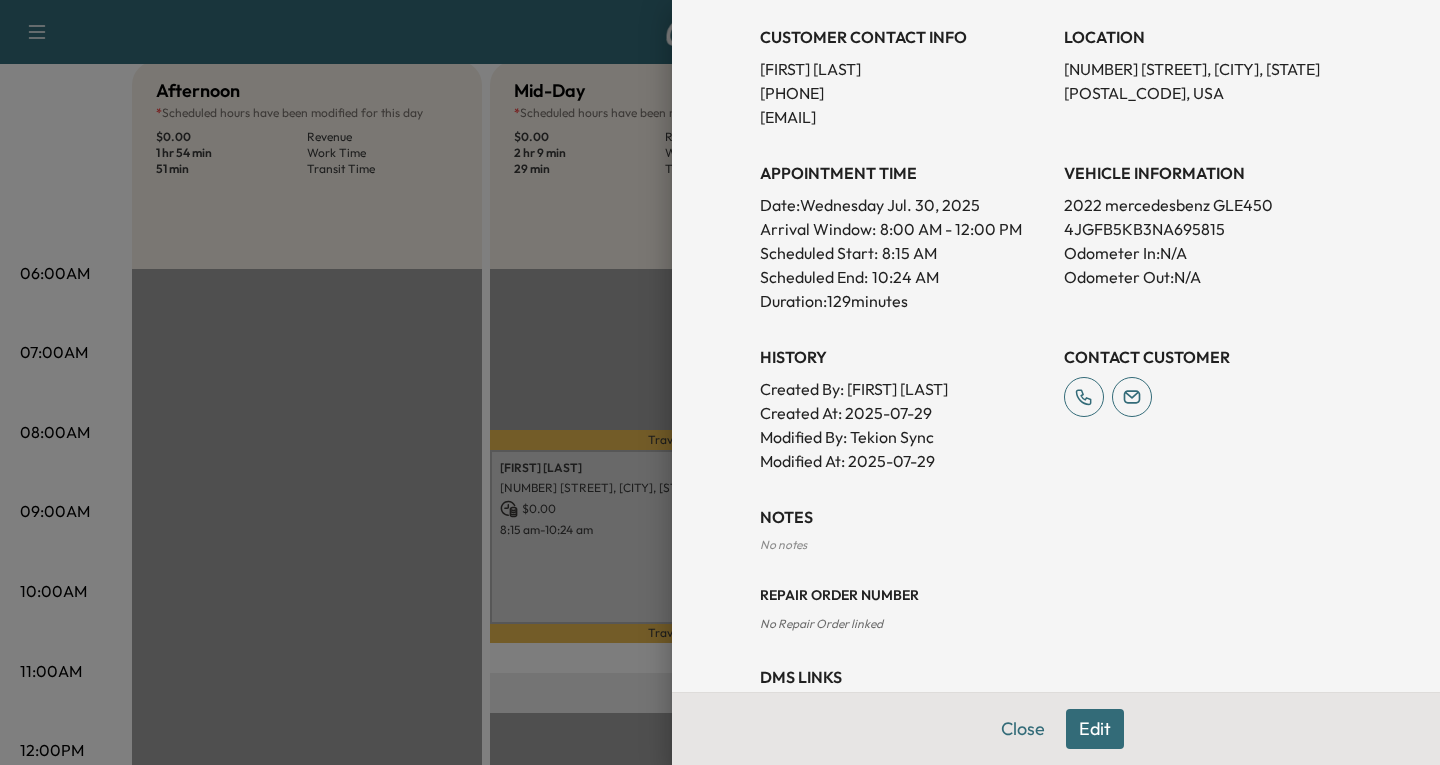 scroll, scrollTop: 507, scrollLeft: 0, axis: vertical 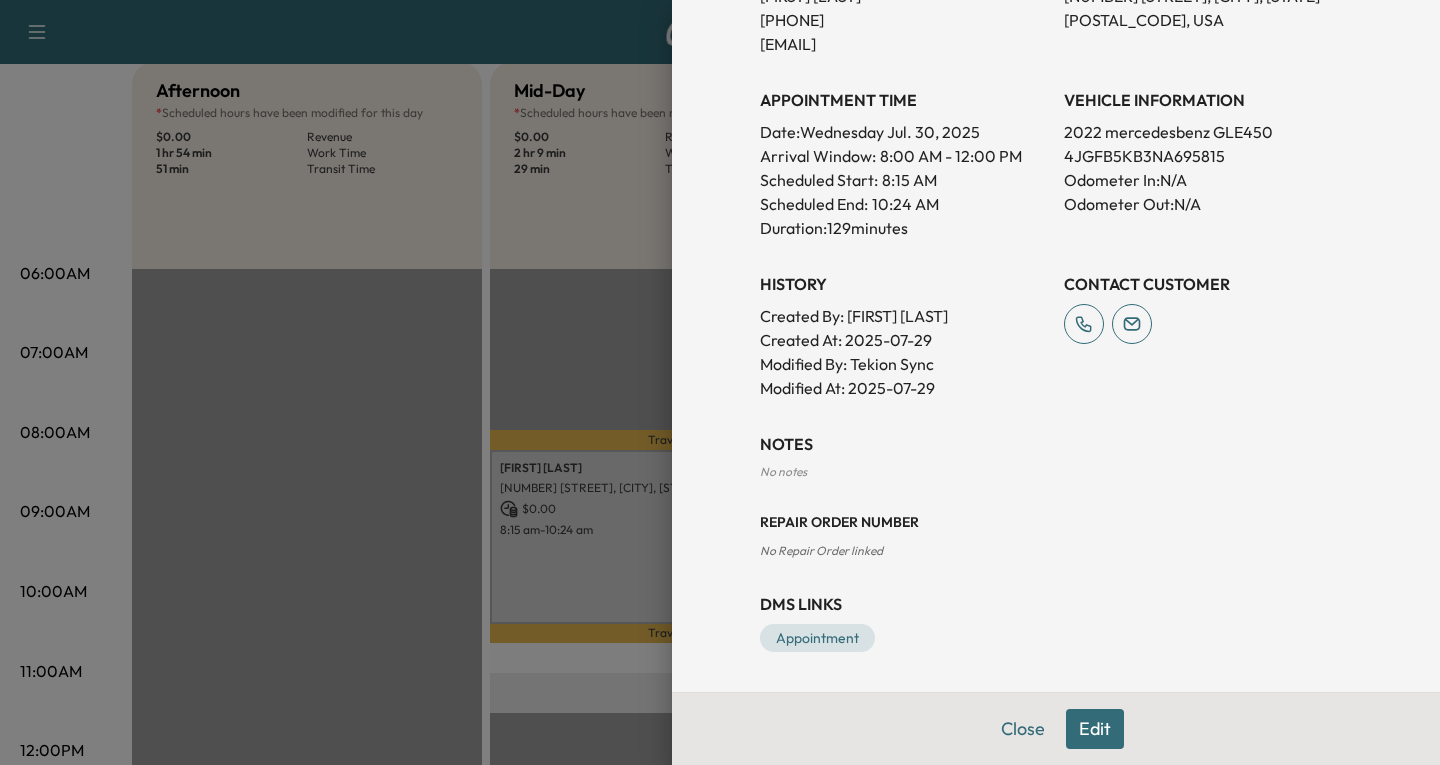 click on "Edit" at bounding box center (1095, 729) 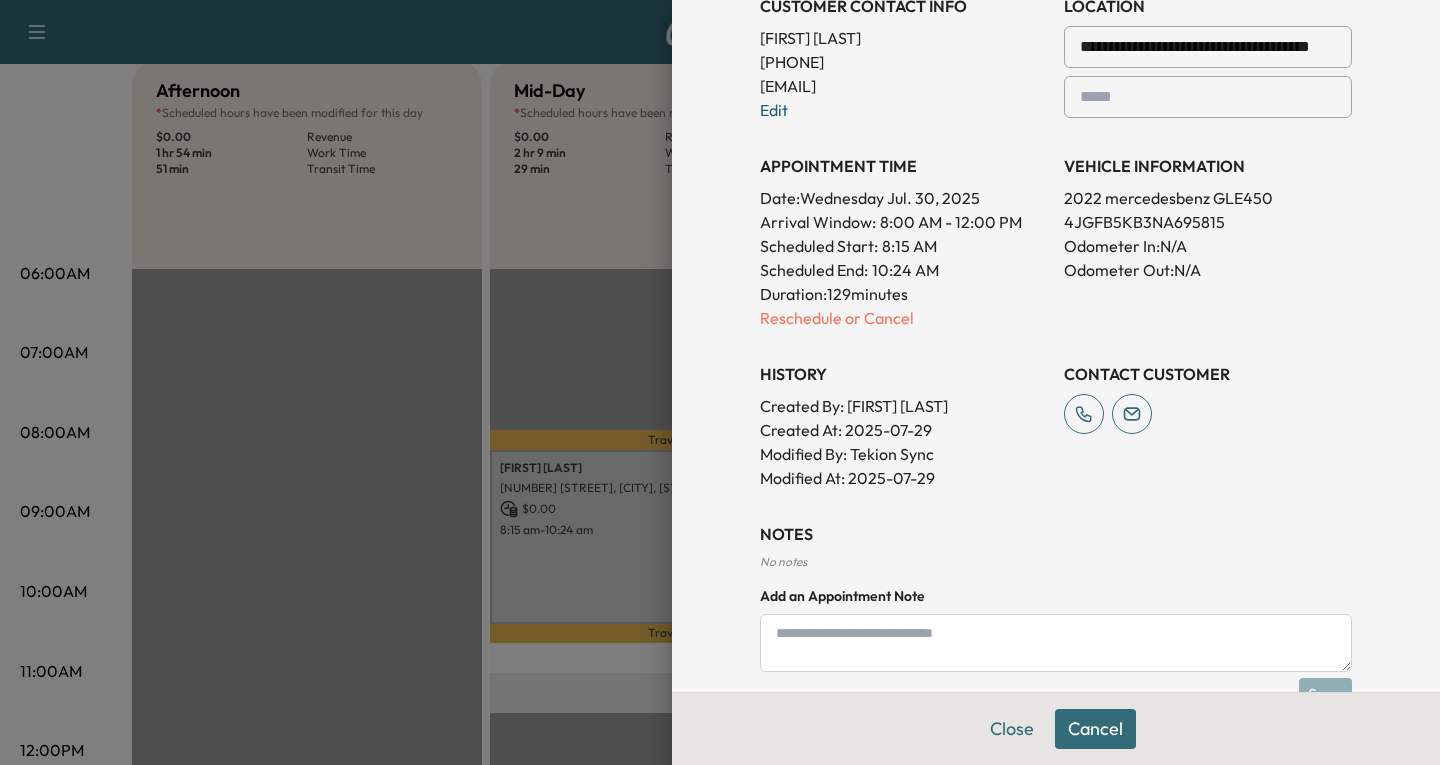 scroll, scrollTop: 549, scrollLeft: 0, axis: vertical 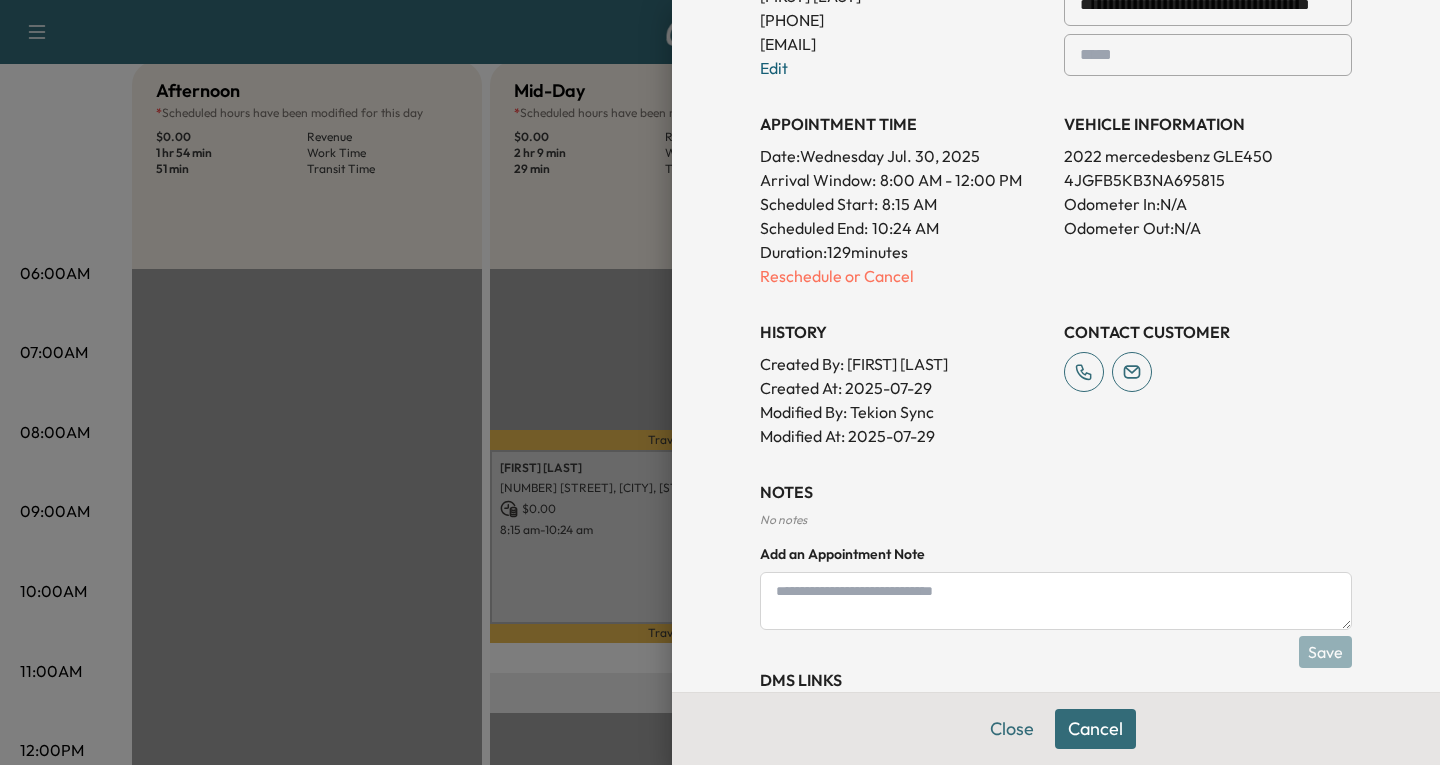 click at bounding box center (1056, 601) 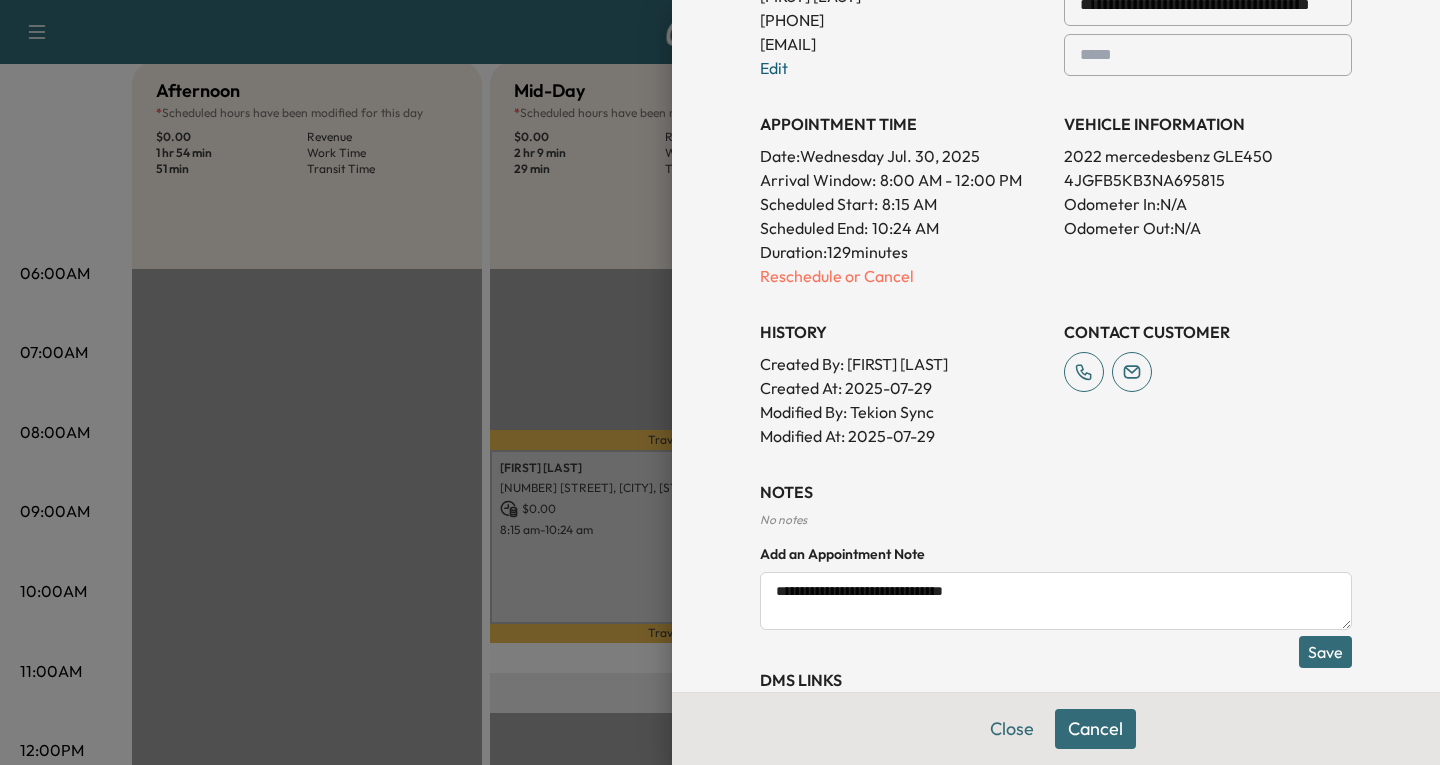 type on "**********" 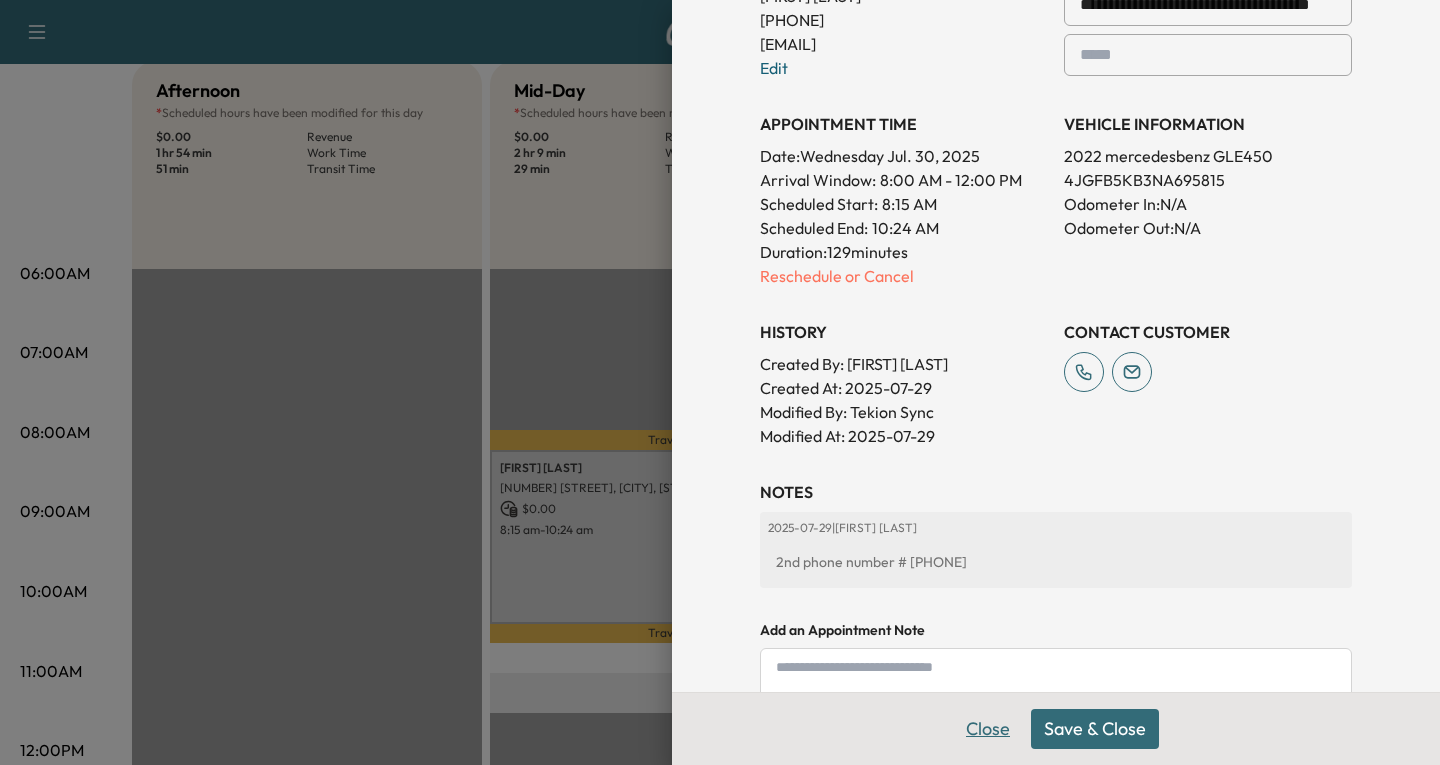 click on "Close" at bounding box center (988, 729) 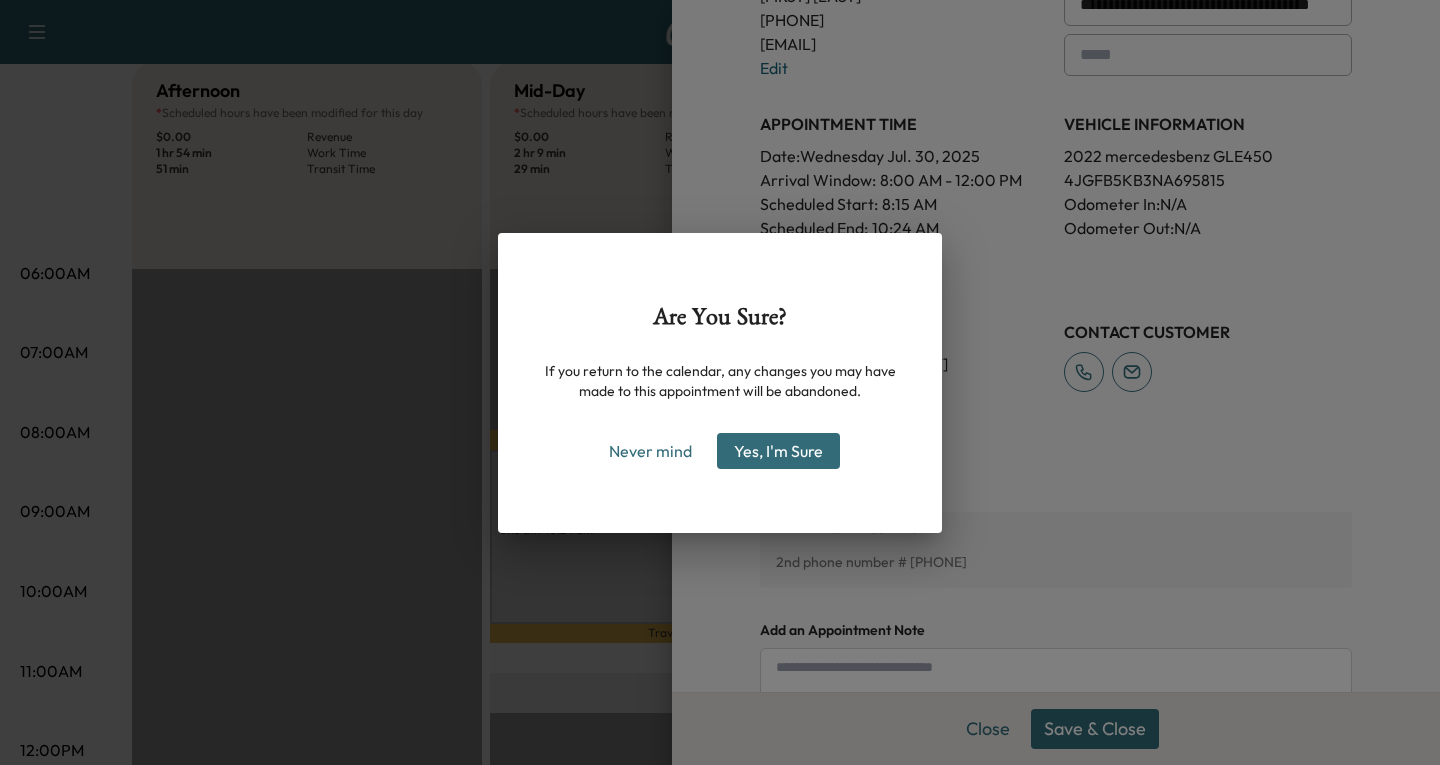 click on "Are You Sure? If you return to the calendar, any changes you may have made to this appointment will be abandoned. Never mind Yes, I'm Sure" at bounding box center (720, 382) 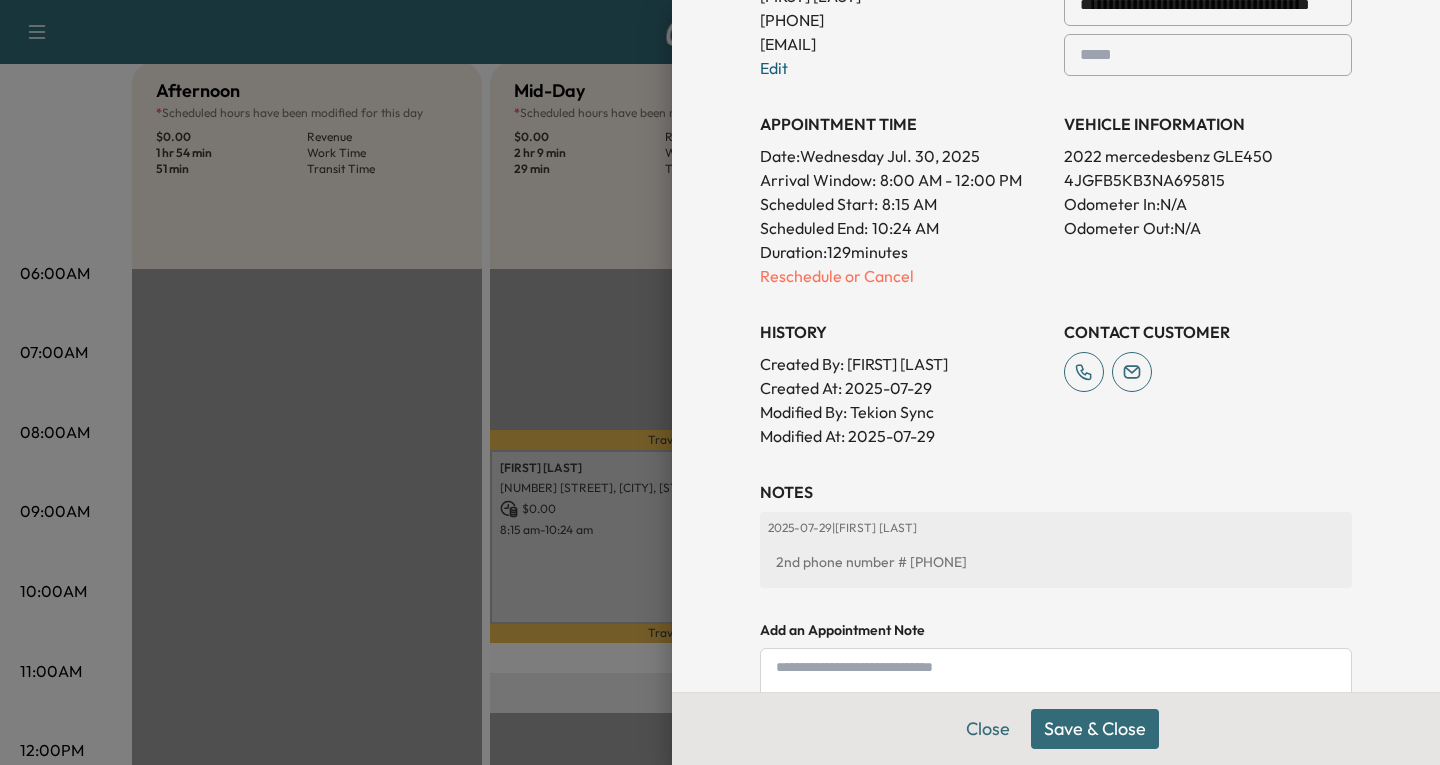 click on "Save & Close" at bounding box center (1095, 729) 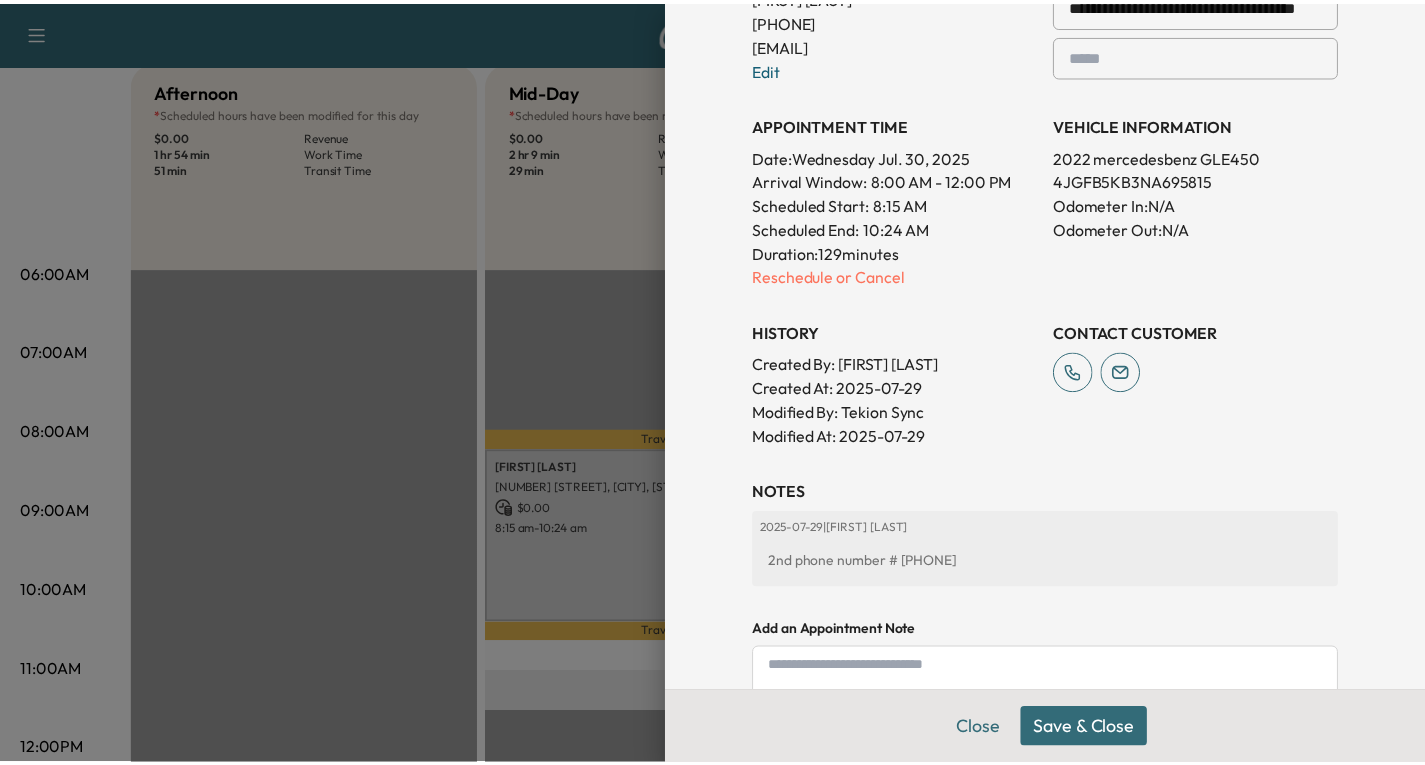 scroll, scrollTop: 507, scrollLeft: 0, axis: vertical 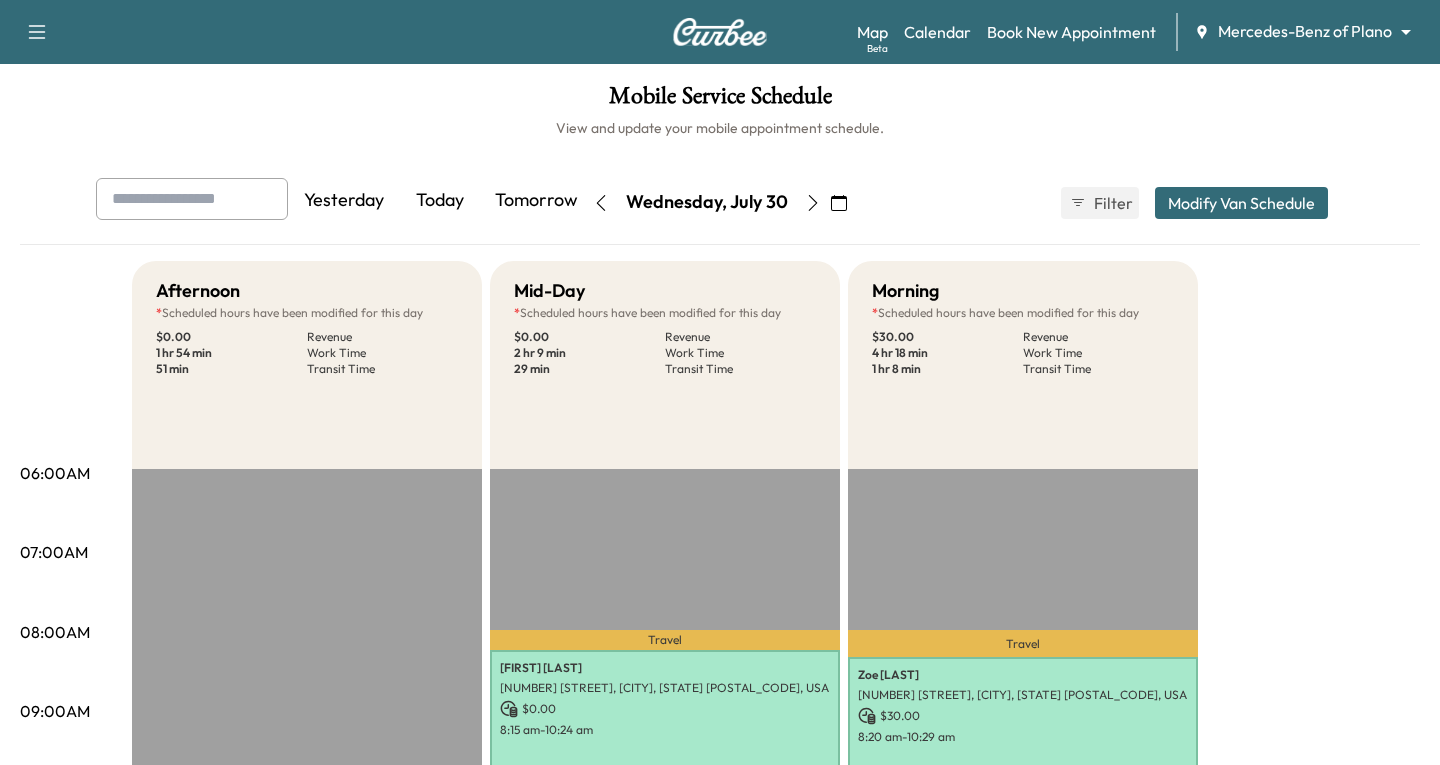 click on "Support Log Out Map Beta Calendar Book New Appointment [BRAND] of Plano ******** ​ Mobile Service Schedule View and update your mobile appointment schedule. Yesterday Today Tomorrow Wednesday, July 30 [YEAR] S M T W T F S   29   30   1   2   3   4   5   6   7   8   9   10   11   12   13   14   15   16   17   18   19   20   21   22   23   24   25   26   27   28   29   30   31   1 Cancel Done Filter Modify Van Schedule Modify Van Schedule Van Schedule for  Wednesday, July 30, [YEAR] *  Schedule modified Shift Start Shift End Afternoon *  Original Shift:   [TIME]   -  [TIME] [TIME] ** Start [TIME] ** Start Inactive Last Modified by  [FIRST] [LAST]  @   [TIME]  on July 29, [YEAR] Mid-Day *  Original Shift:   [TIME]   -  [TIME] [TIME] * Start [TIME] **** Start Inactive Last Modified by  [FIRST] [LAST]  @   [TIME] Morning *  Original Shift:   [TIME]   -  [TIME] [TIME] * Start [TIME] **** Start Inactive Last Modified by  [FIRST] [LAST]  @   [TIME] Cancel * $" at bounding box center (720, 382) 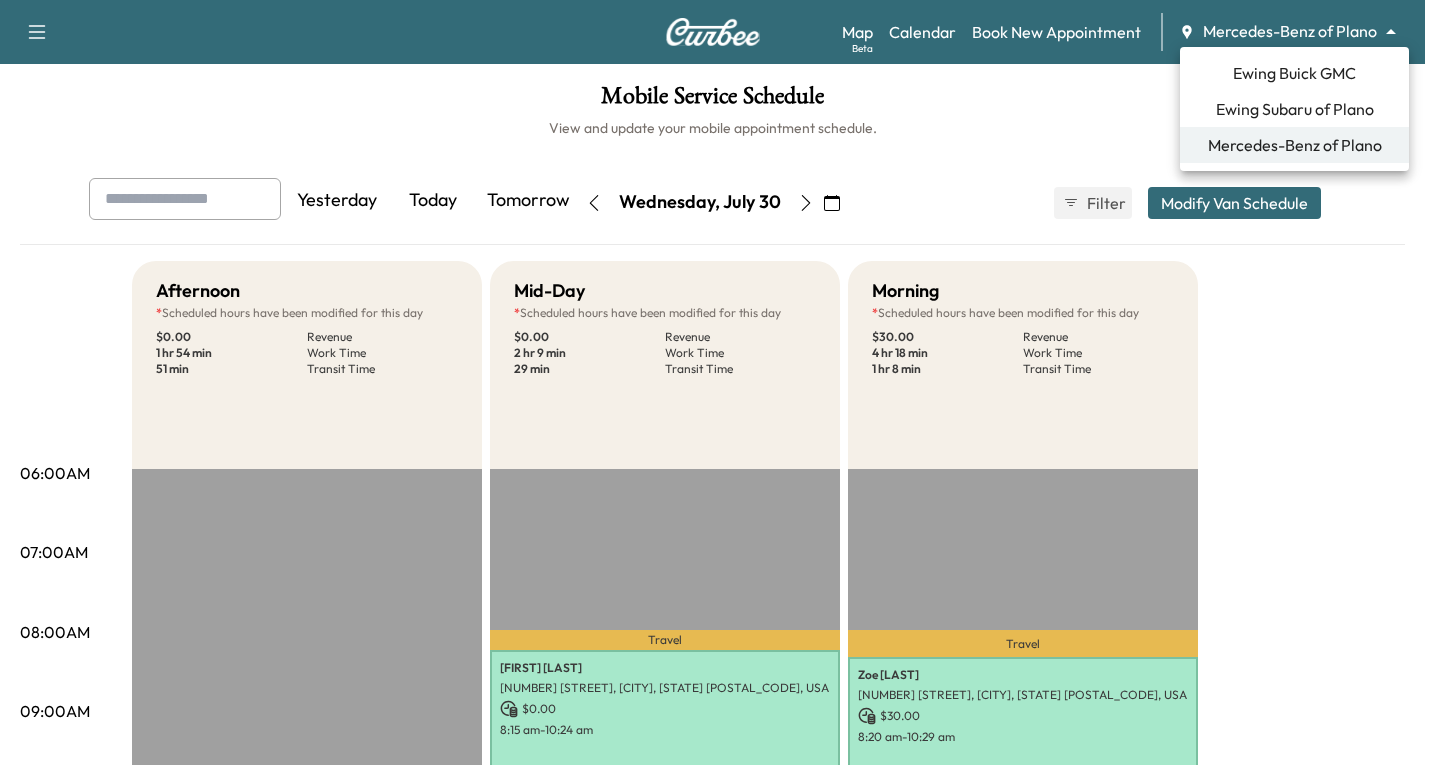 click on "Ewing Buick GMC" at bounding box center [1294, 73] 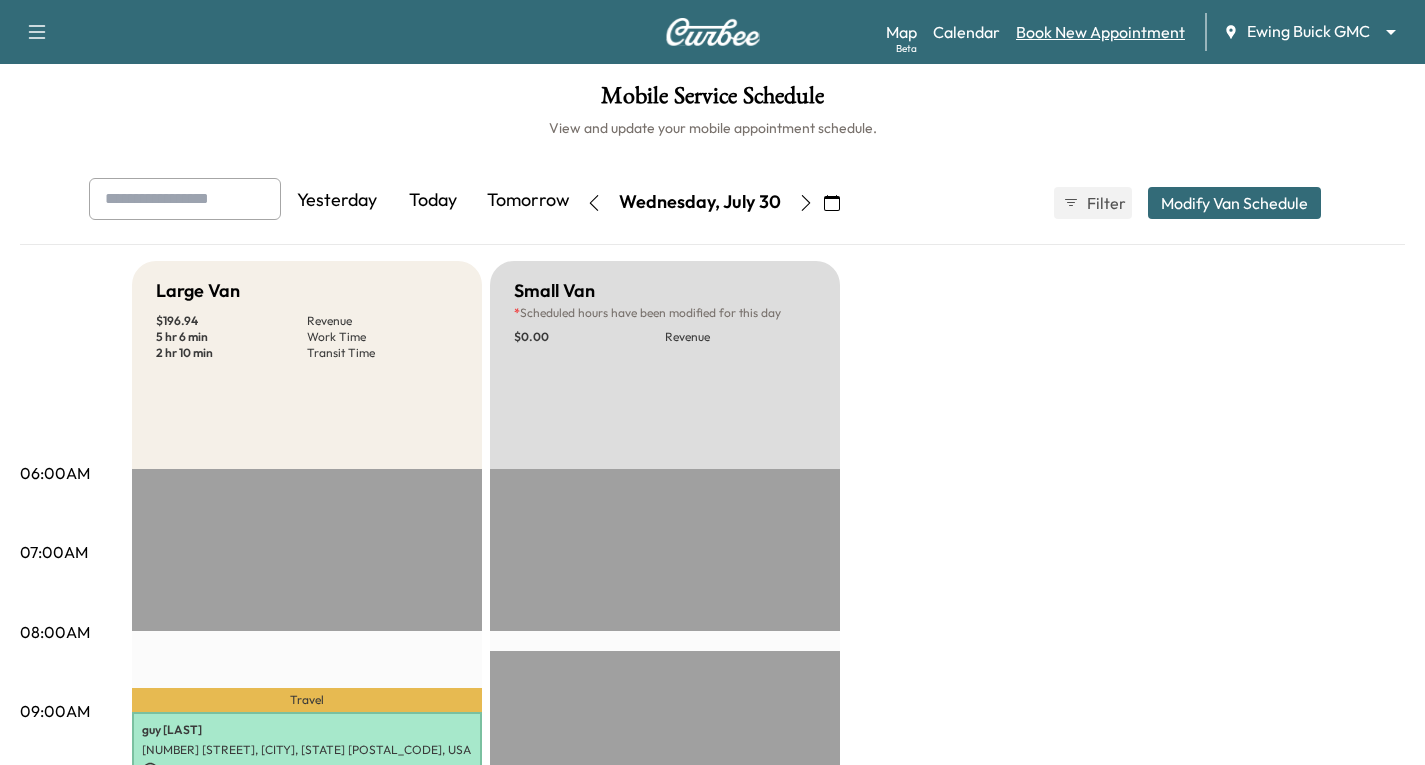 click on "Book New Appointment" at bounding box center [1100, 32] 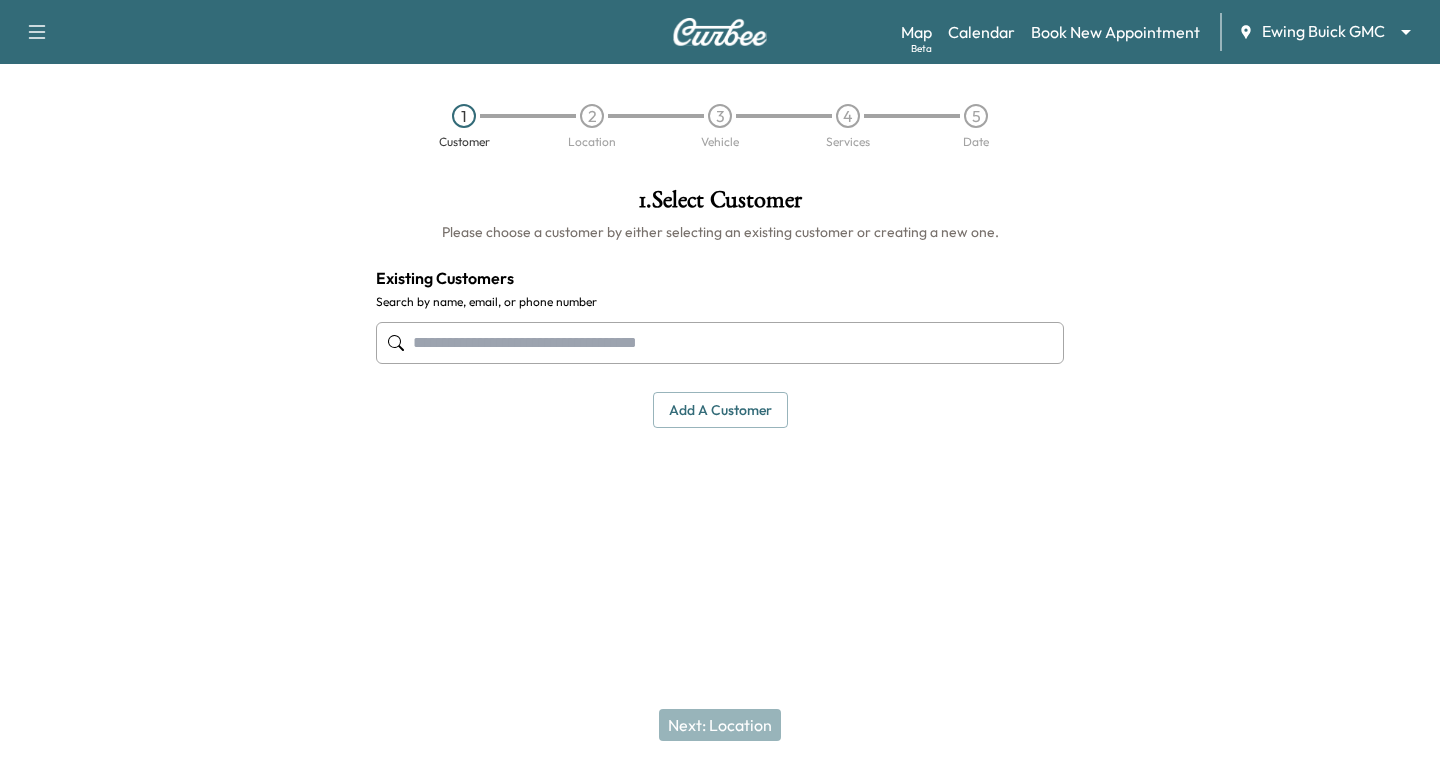 click at bounding box center (720, 343) 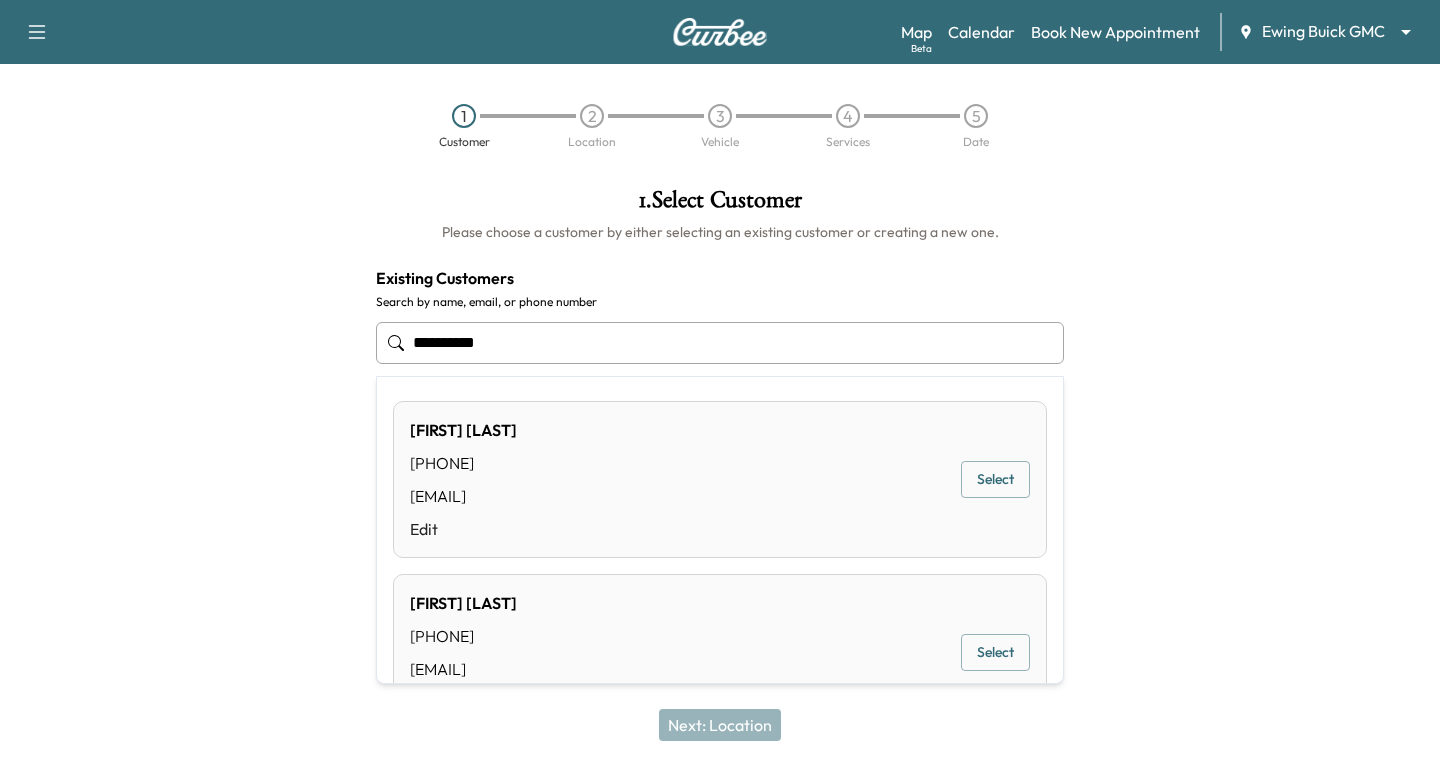 click on "Select" at bounding box center (995, 479) 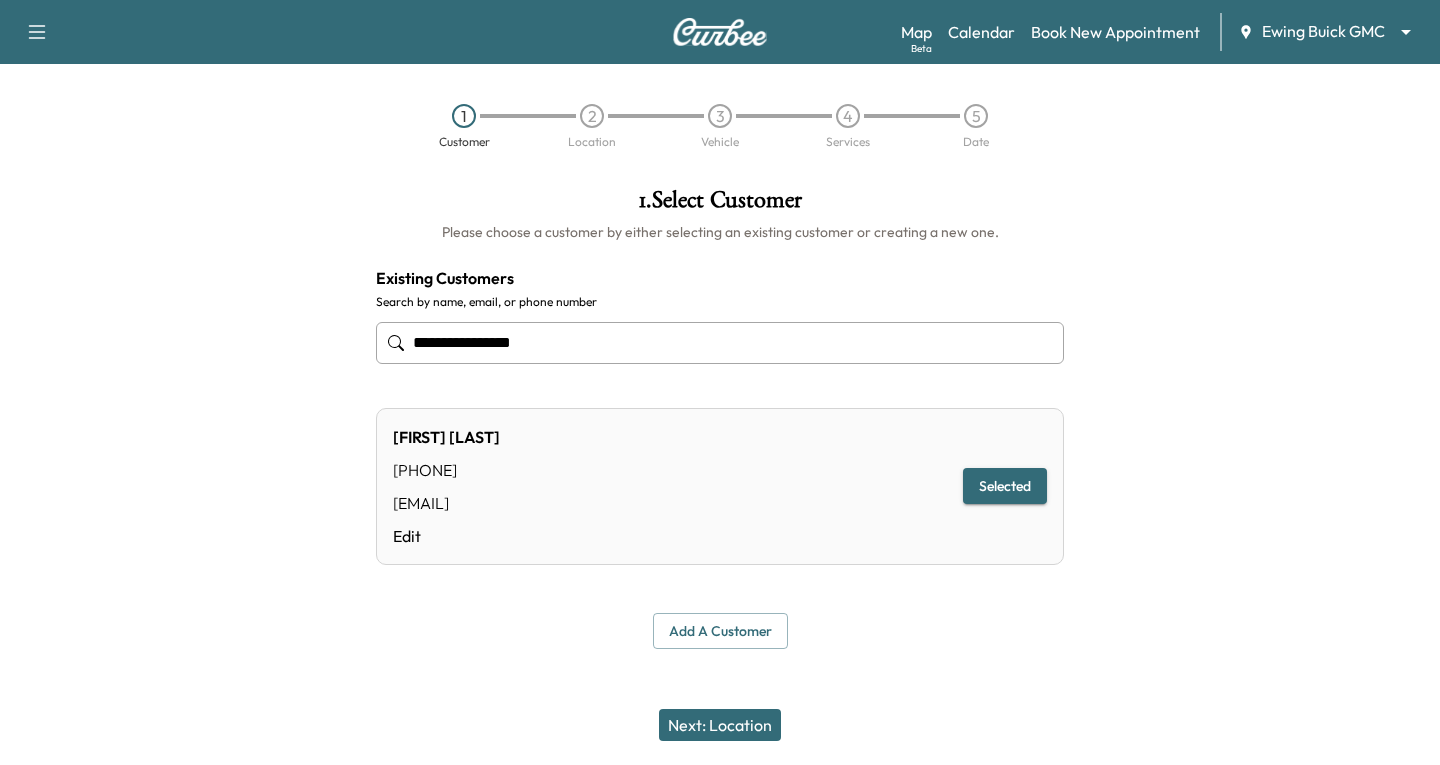 type on "**********" 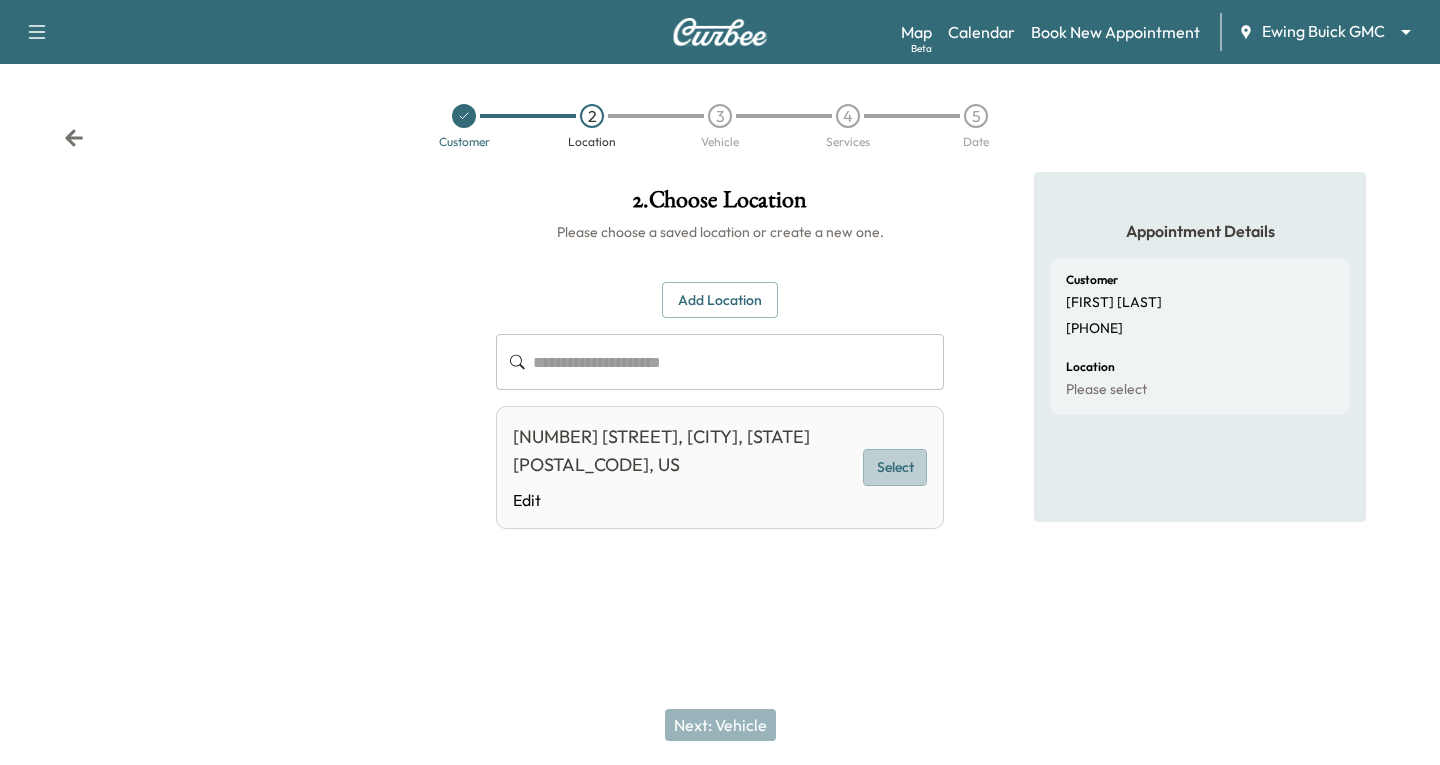 click on "Select" at bounding box center (895, 467) 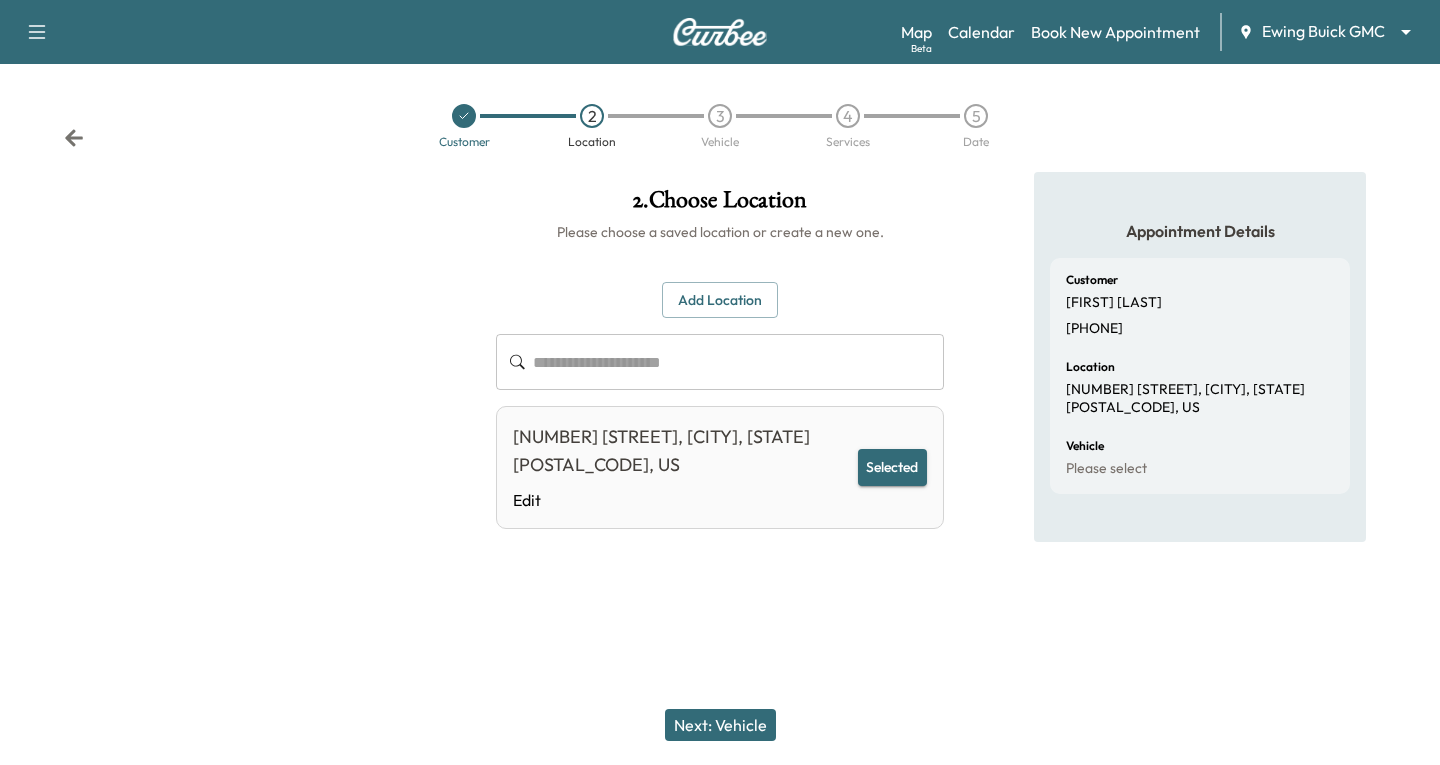 click on "Next: Vehicle" at bounding box center [720, 725] 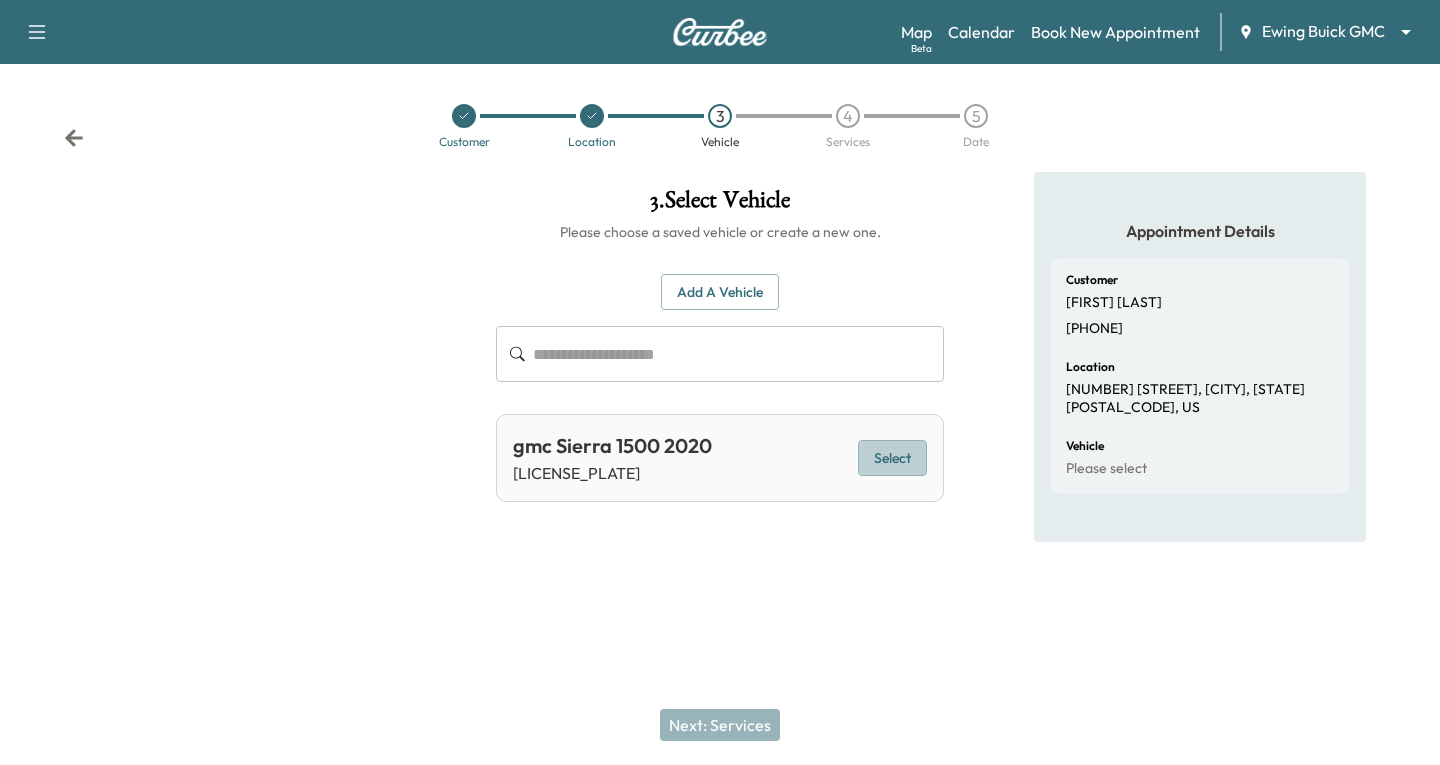 click on "Select" at bounding box center [892, 458] 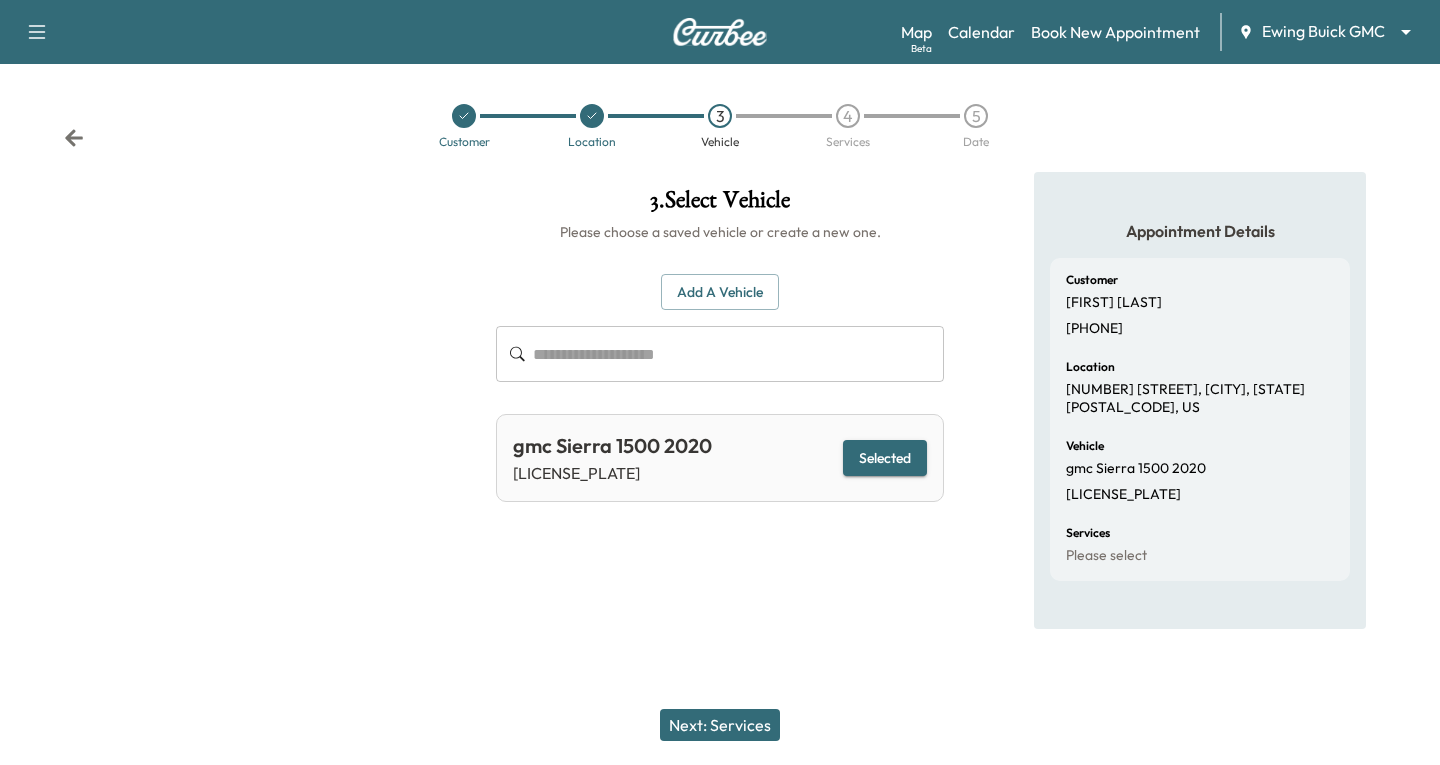 click on "Next: Services" at bounding box center (720, 725) 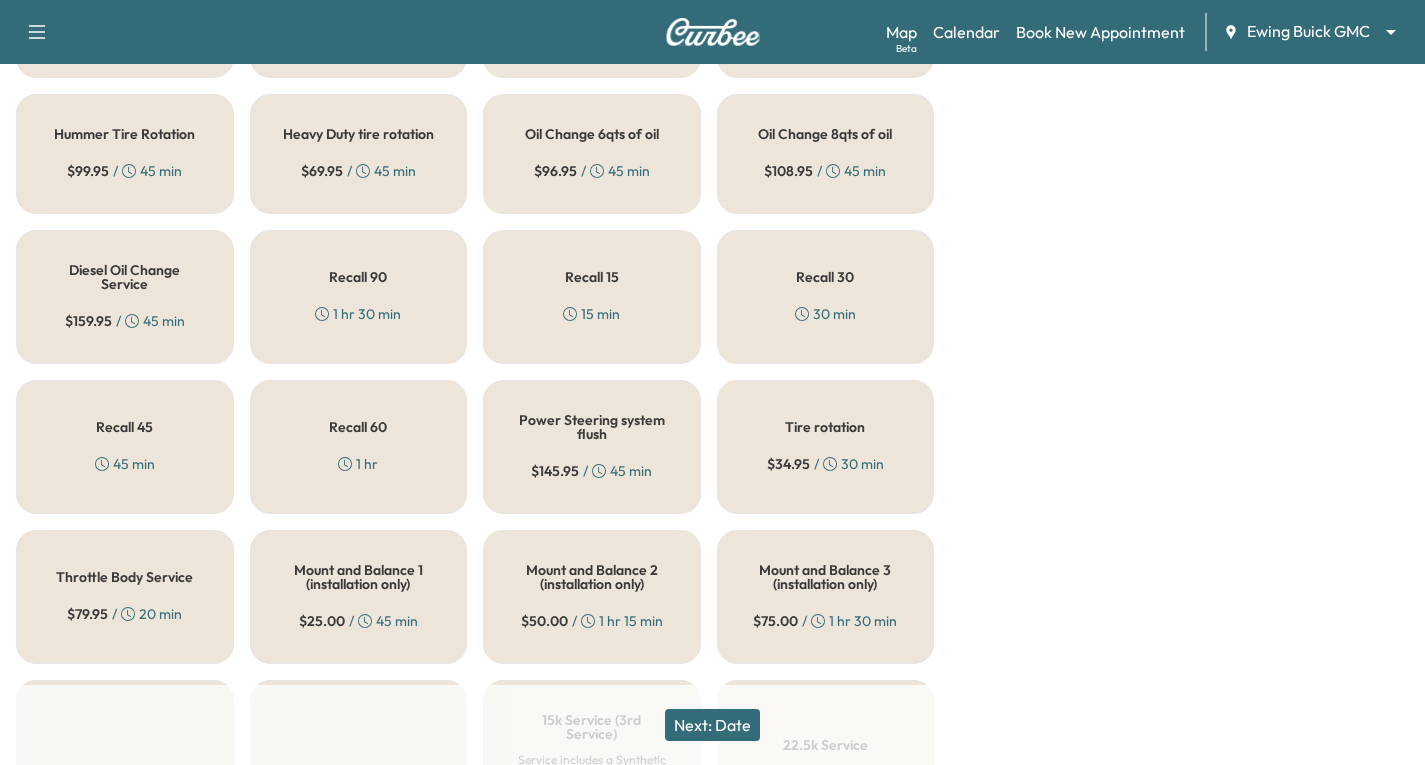 scroll, scrollTop: 700, scrollLeft: 0, axis: vertical 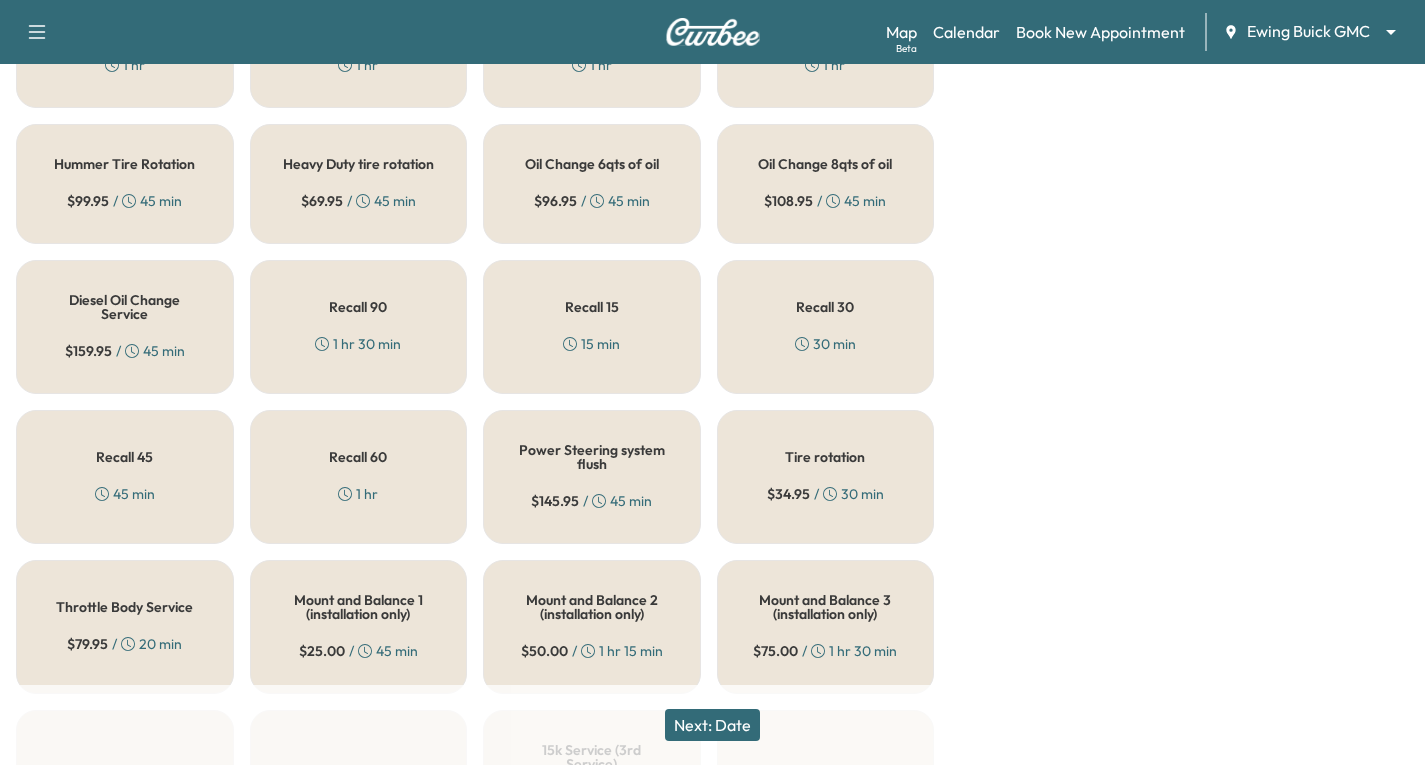 click on "Diesel Oil Change Service" at bounding box center (125, 307) 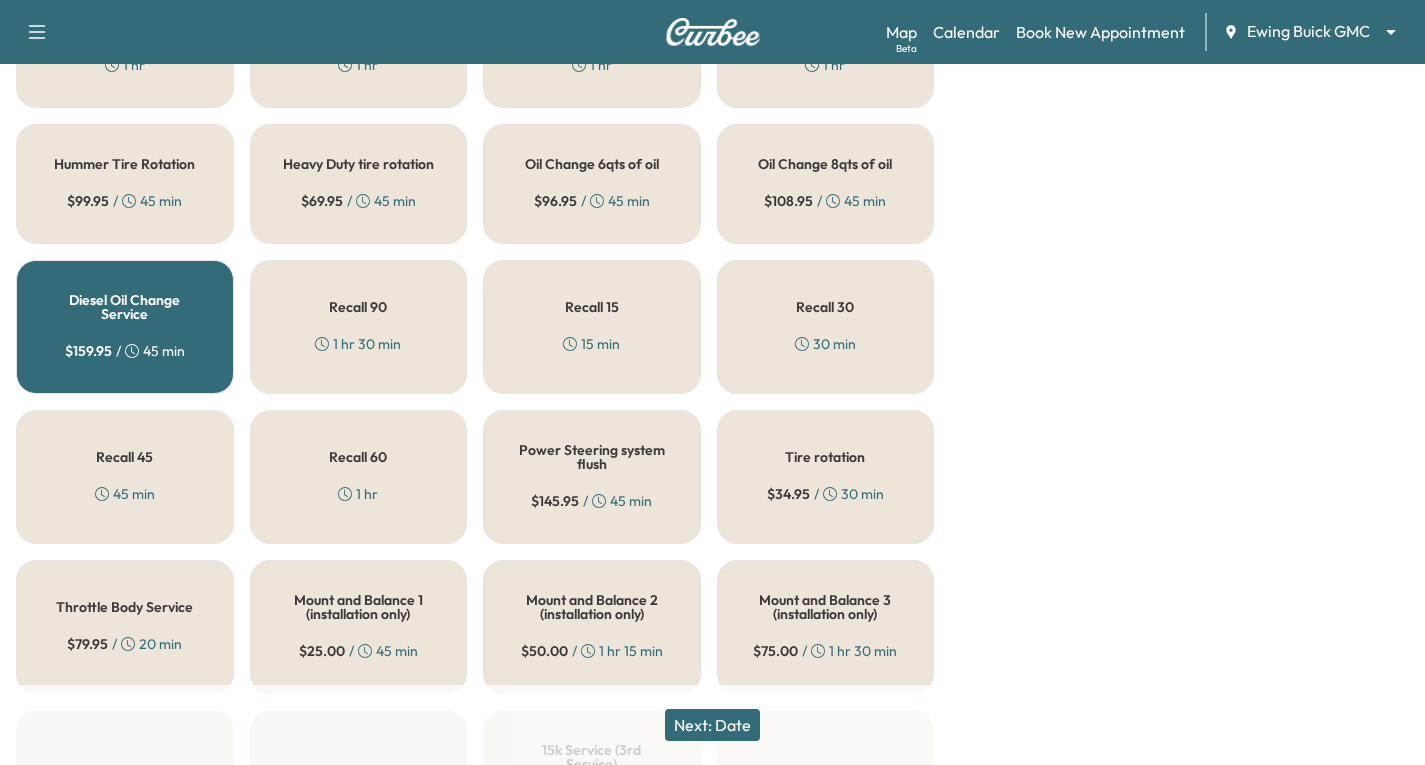 click on "Next: Date" at bounding box center (712, 725) 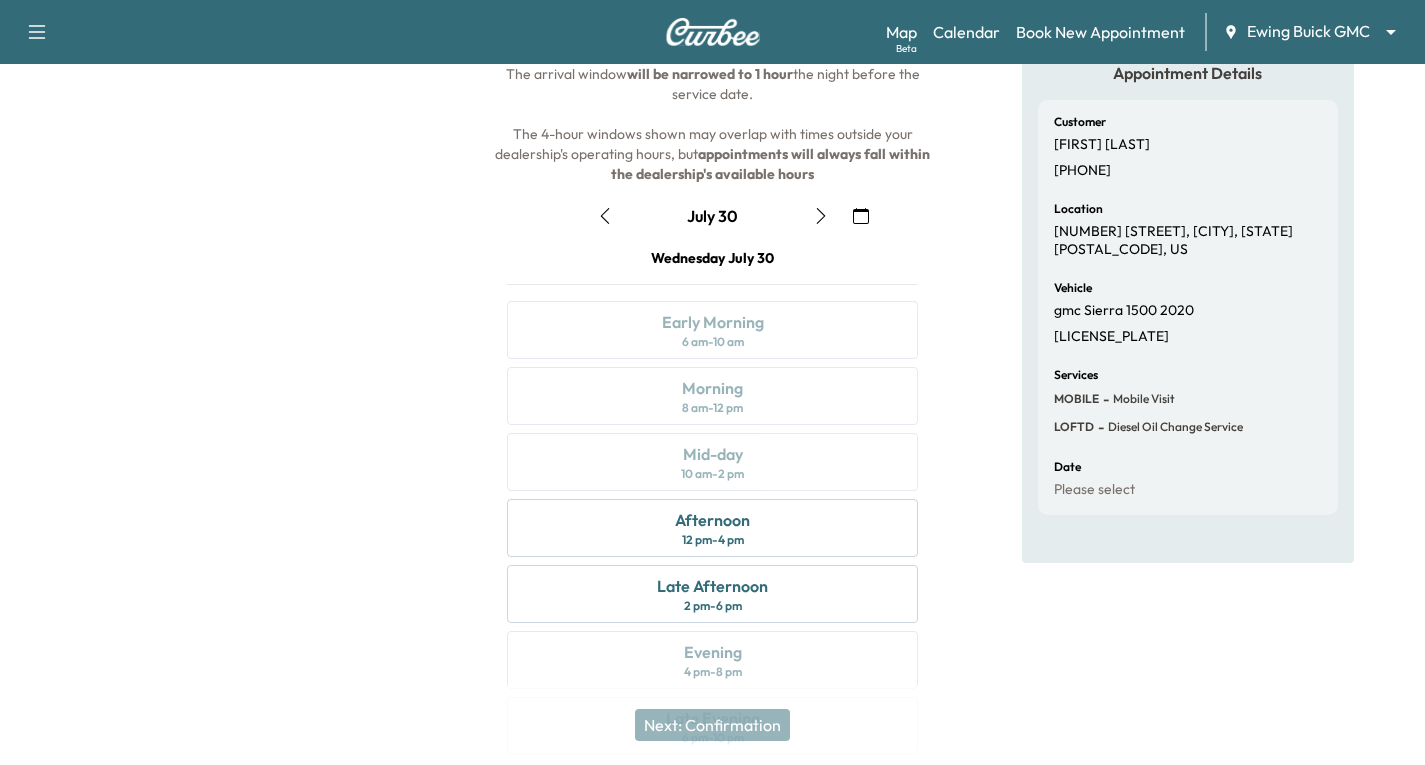 scroll, scrollTop: 0, scrollLeft: 0, axis: both 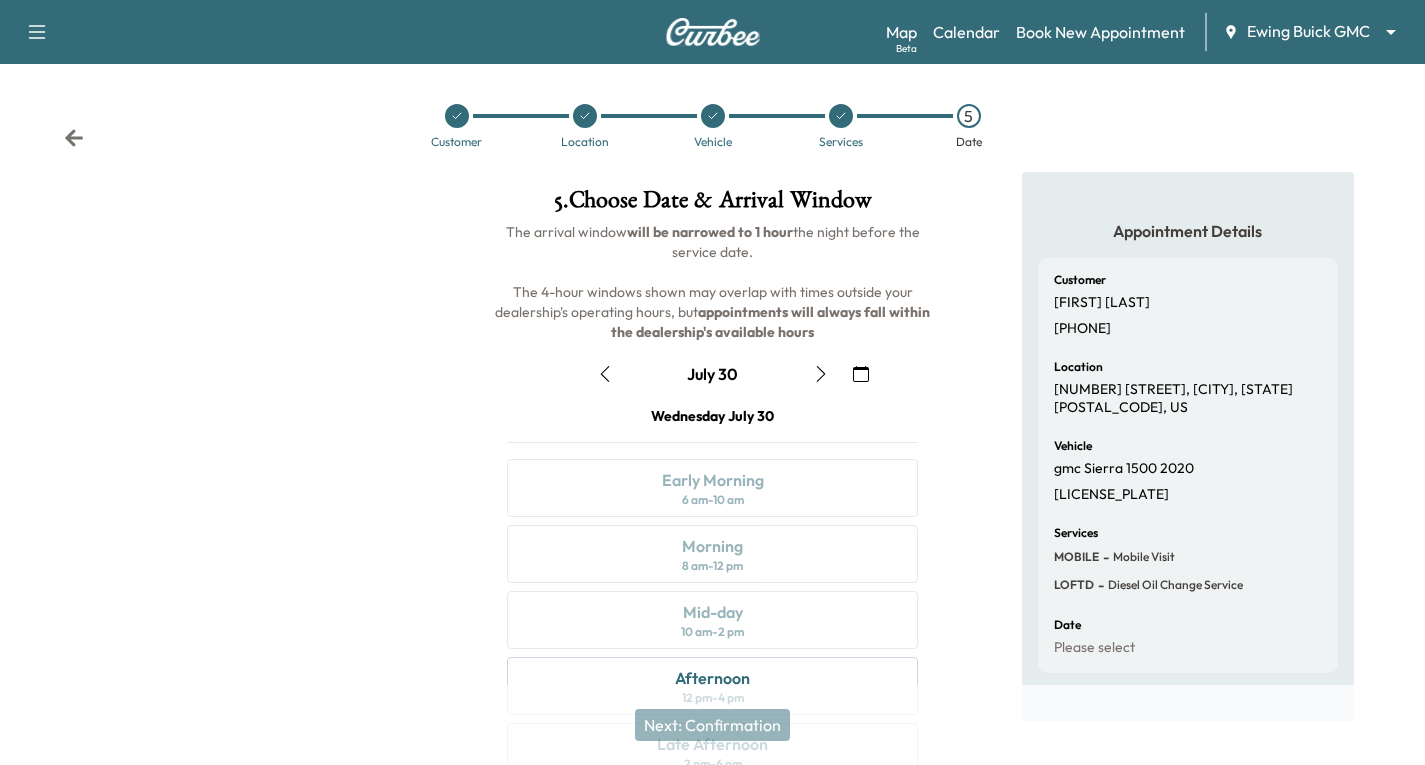 click 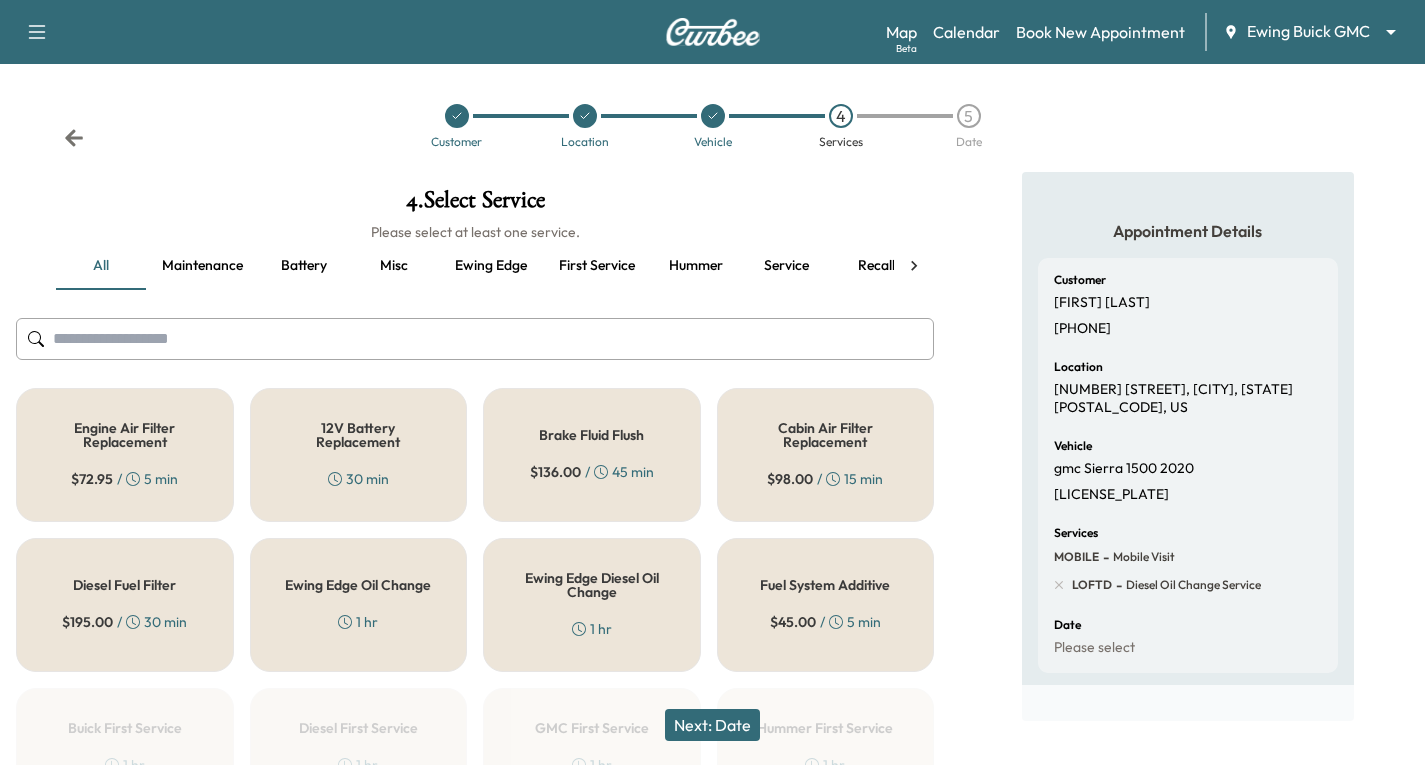 click 